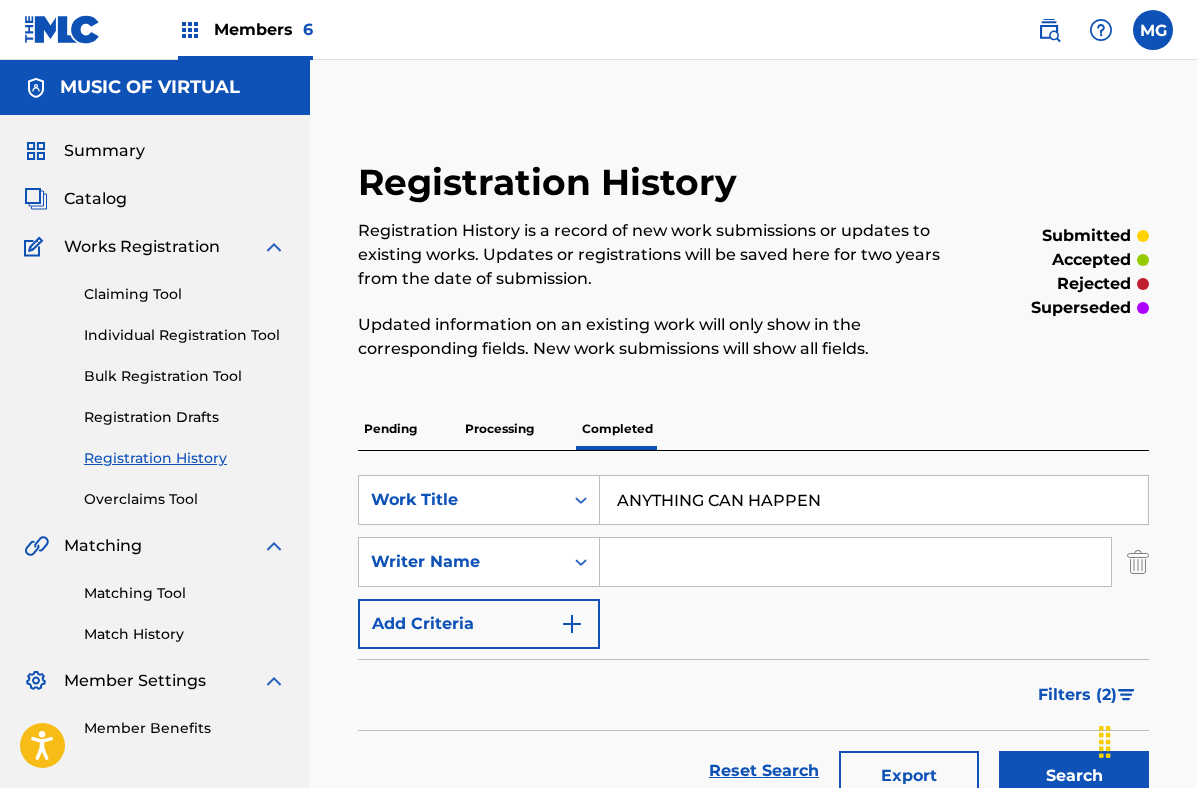 scroll, scrollTop: 684, scrollLeft: 0, axis: vertical 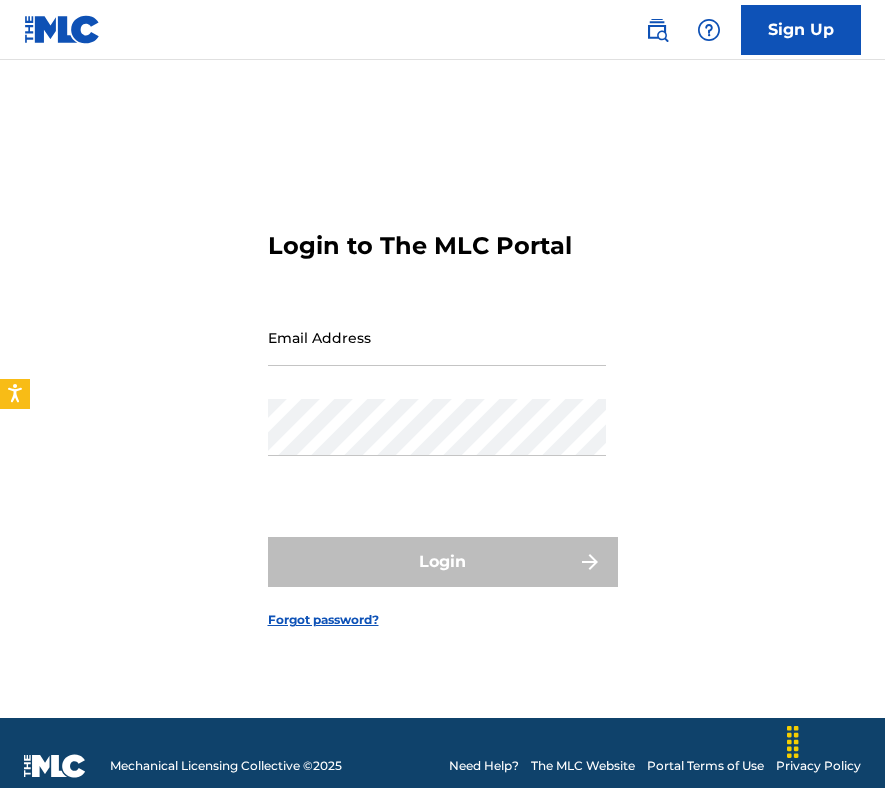 click on "Email Address" at bounding box center [437, 337] 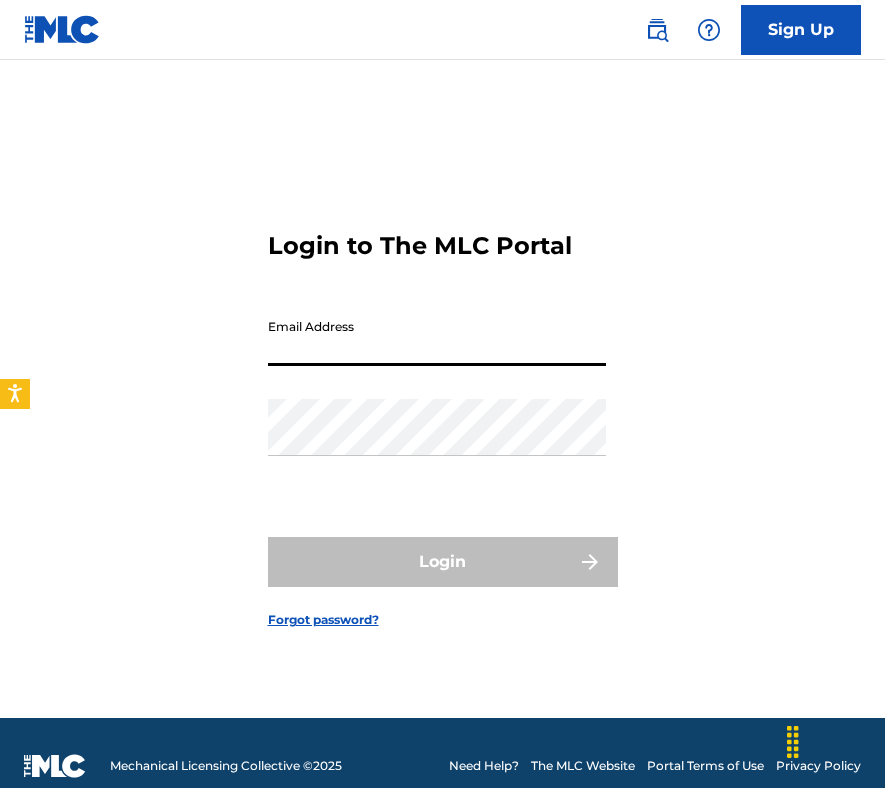 click on "Email Address" at bounding box center (437, 337) 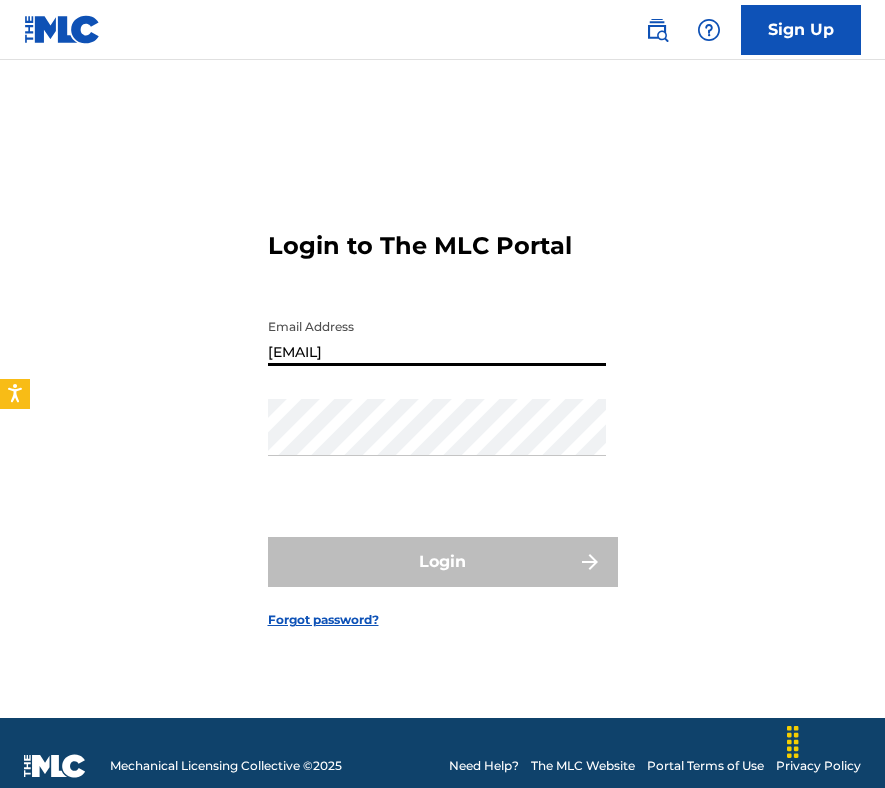 type on "[EMAIL]" 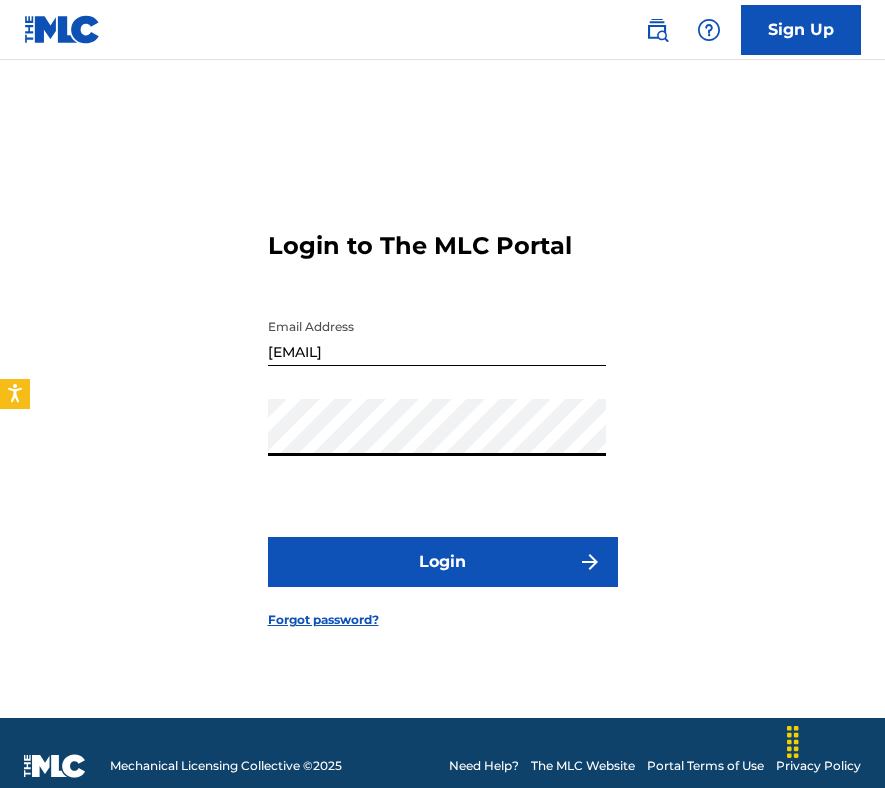 click on "Login" at bounding box center [443, 562] 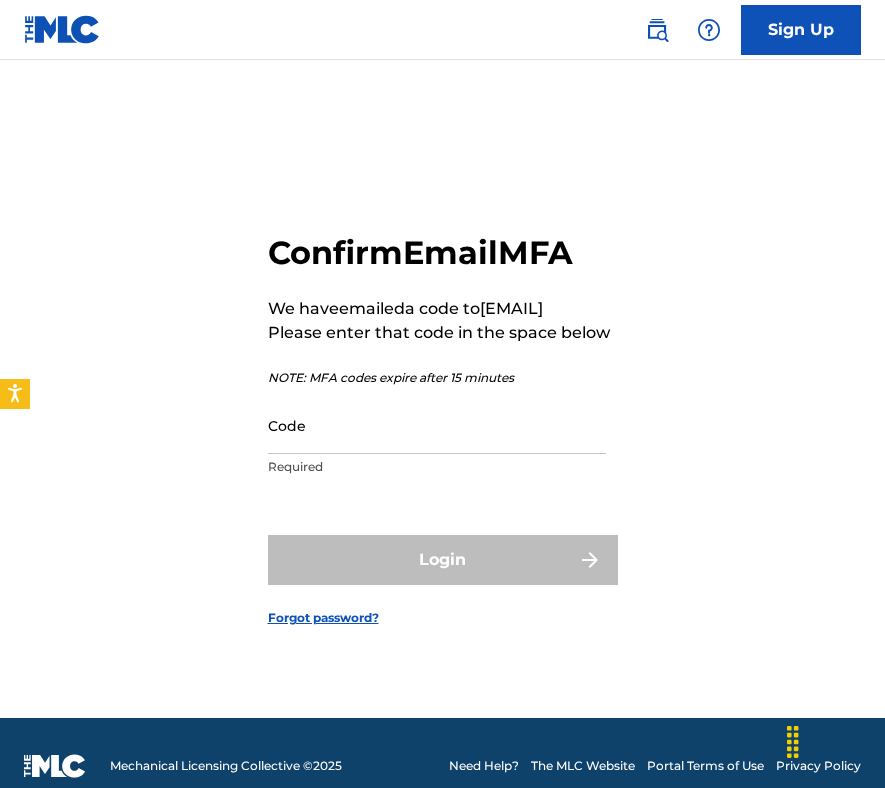 click on "Code" at bounding box center (437, 425) 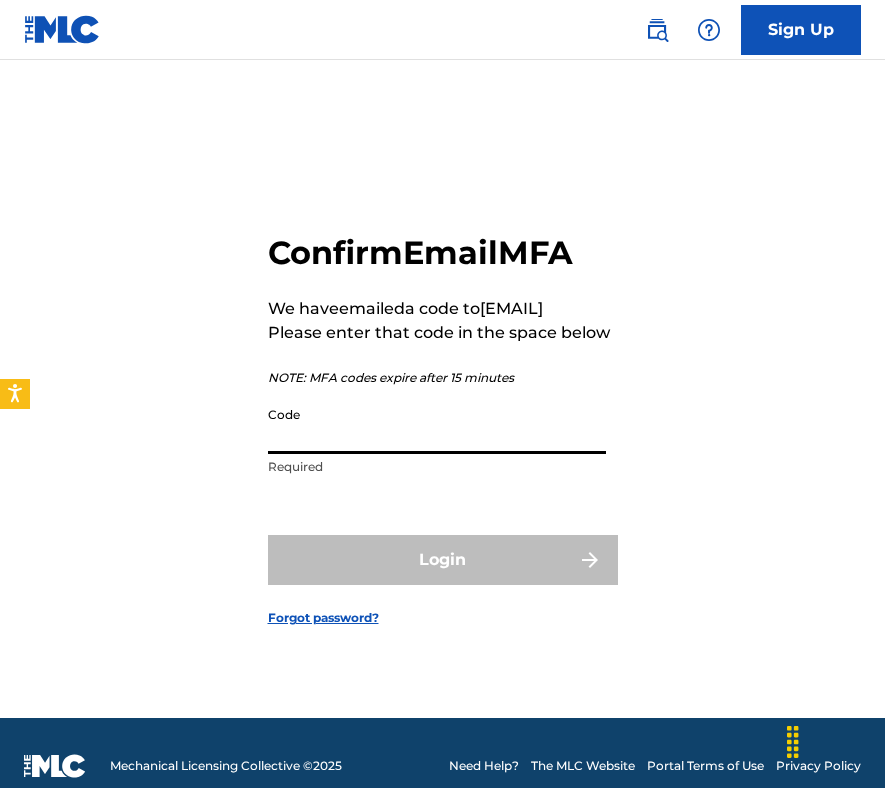 paste on "661483" 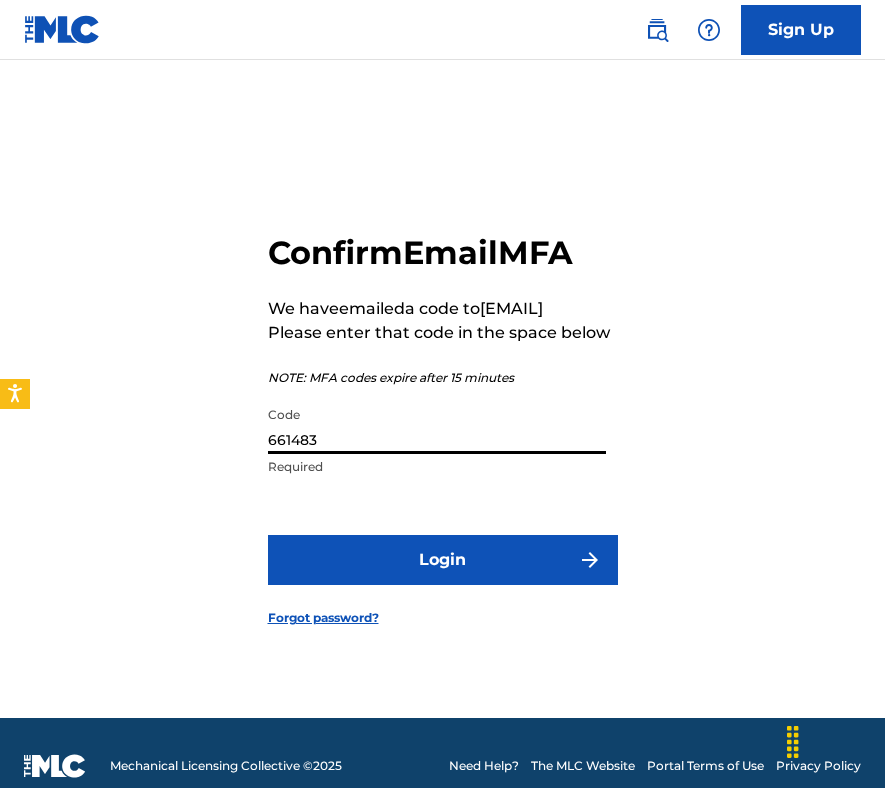 type on "661483" 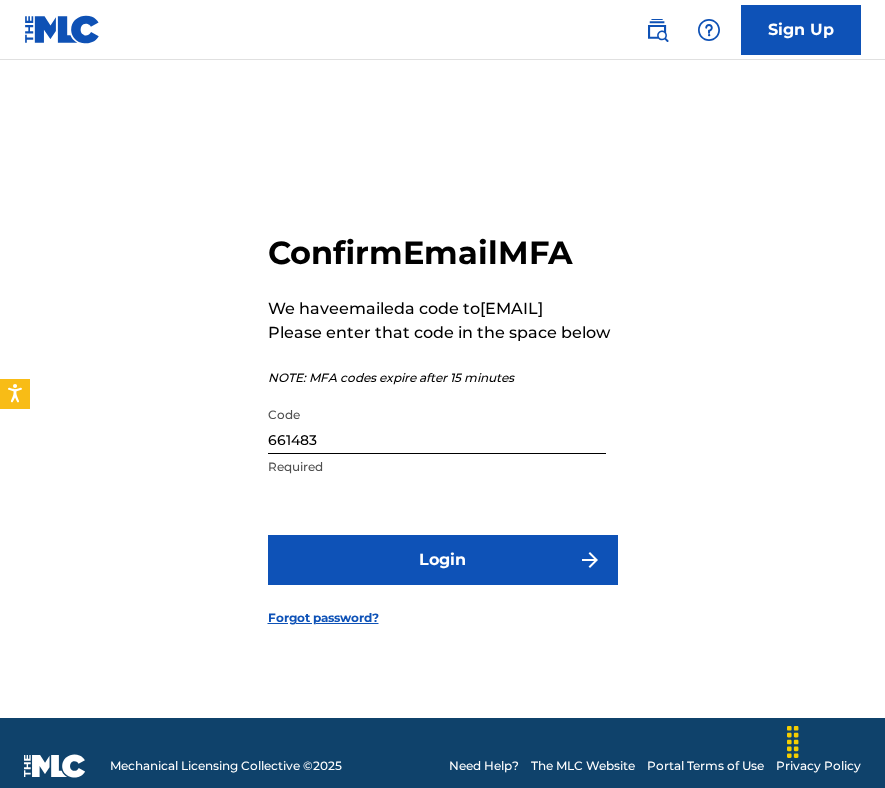click on "[CONFIRM] [EMAIL] [MFA] [WE] [HAVE] [EMAILED] [A] [CODE] [TO] [EMAIL] [PLEASE] [ENTER] [THAT] [CODE] [IN] [THE] [SPACE] [BELOW] [NOTE]: [MFA] [CODES] [EXPIRE] [AFTER] [MINUTES] [CODE] [NUMBER] [REQUIRED] [LOGIN] [FORGOT] [PASSWORD]?" at bounding box center [443, 414] 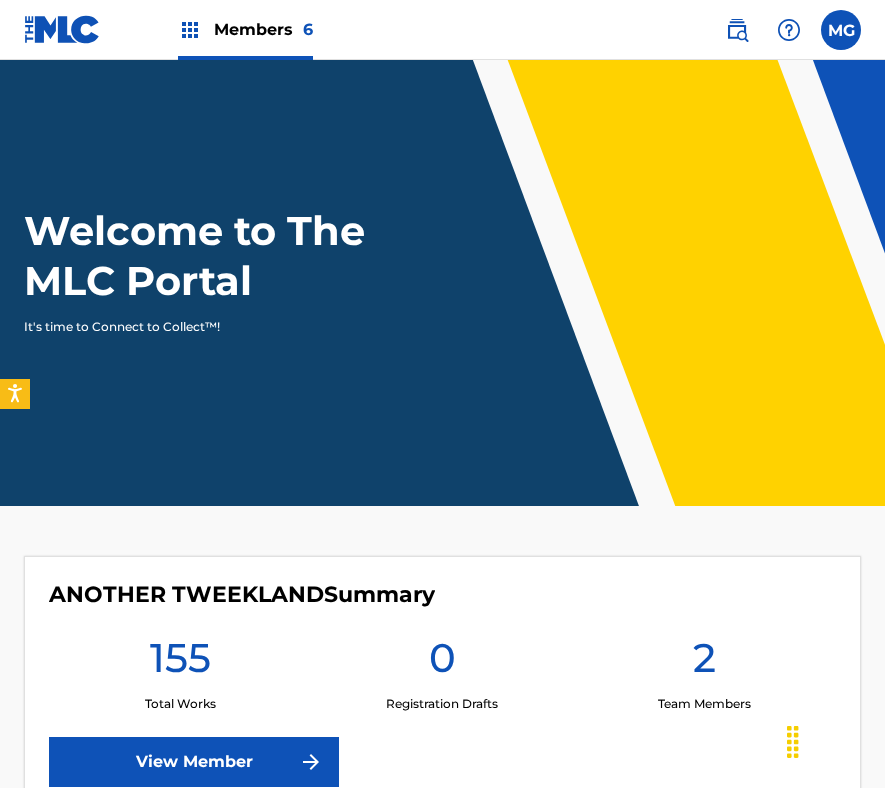 scroll, scrollTop: 366, scrollLeft: 0, axis: vertical 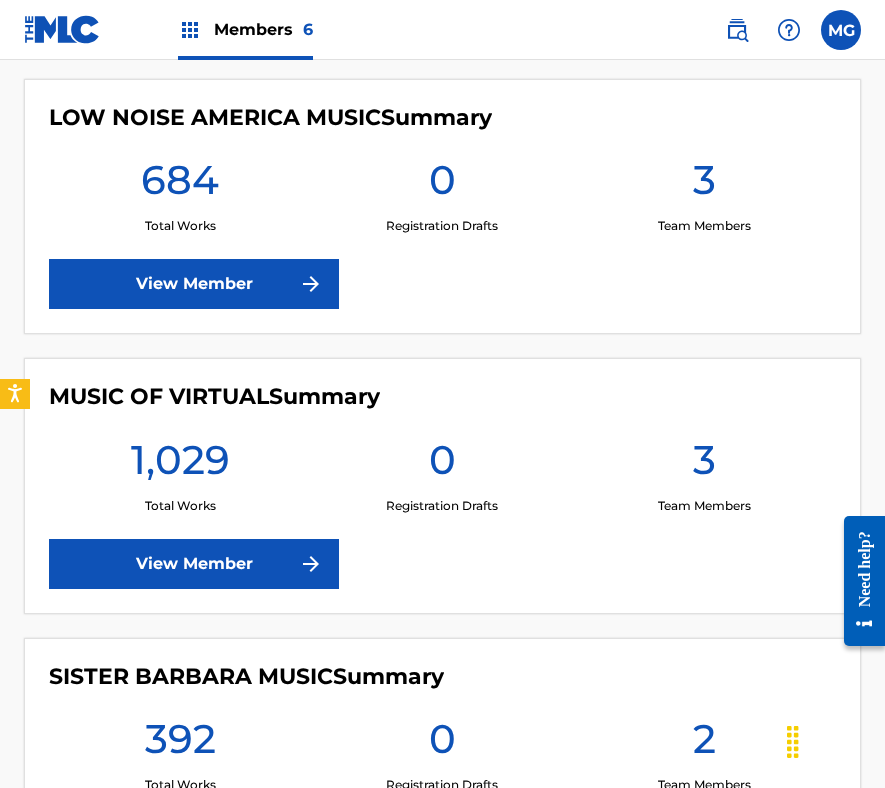 click on "View Member" at bounding box center (194, 564) 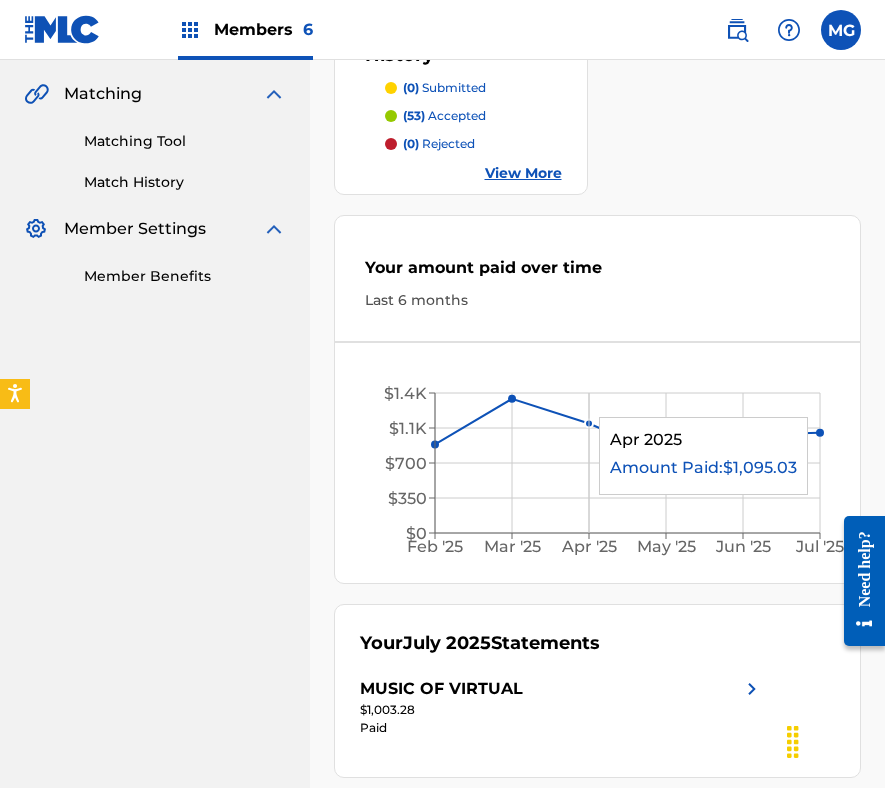 scroll, scrollTop: 0, scrollLeft: 0, axis: both 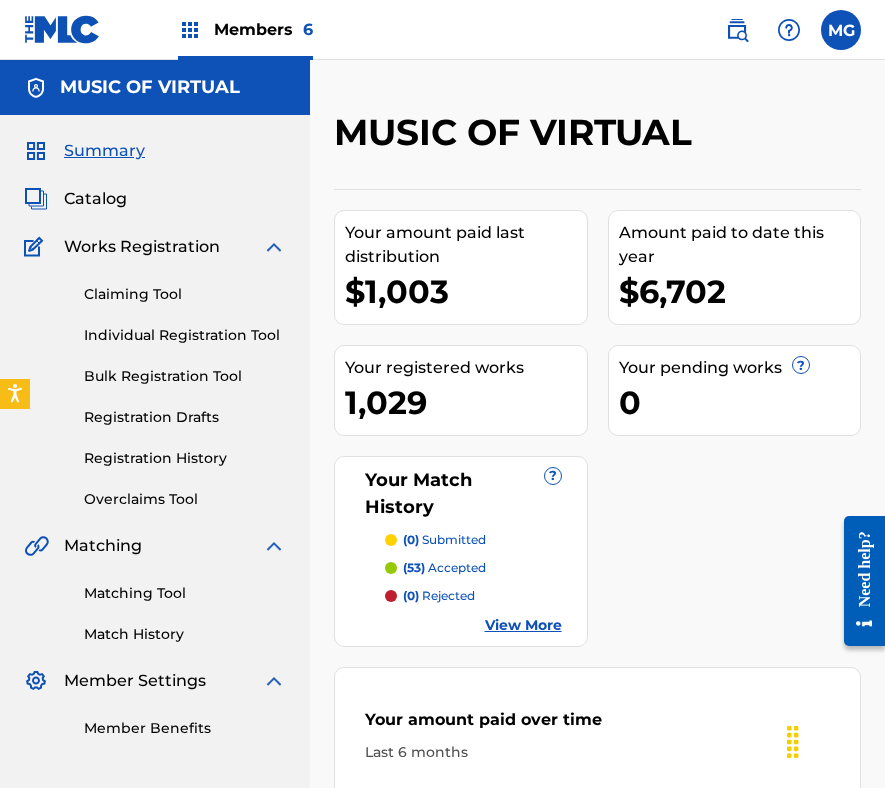 click on "Catalog" at bounding box center [95, 199] 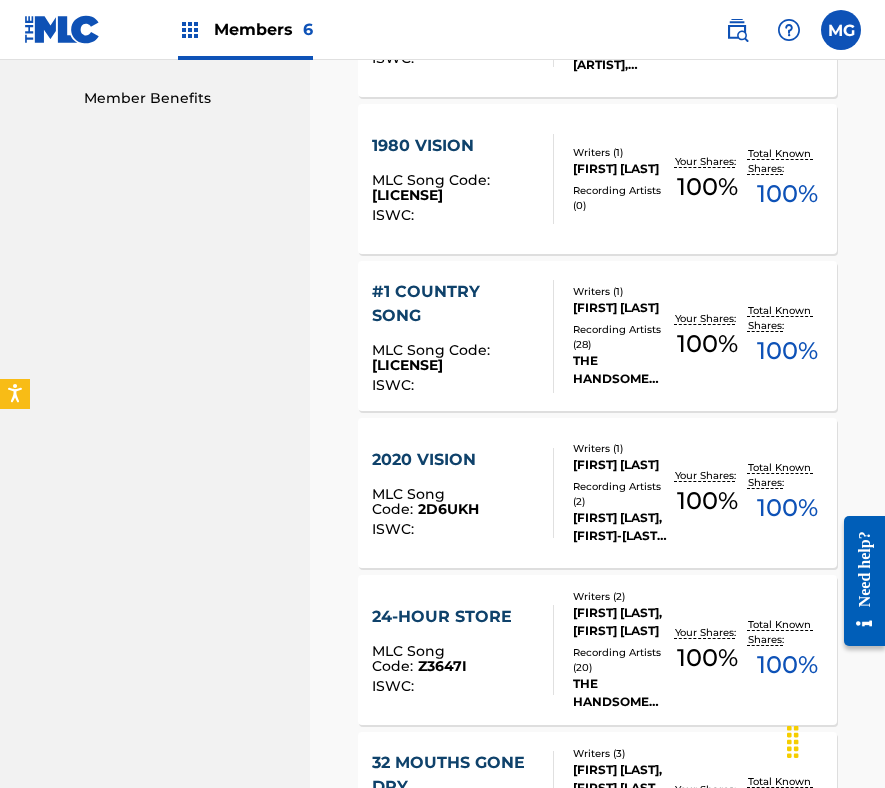 scroll, scrollTop: 0, scrollLeft: 0, axis: both 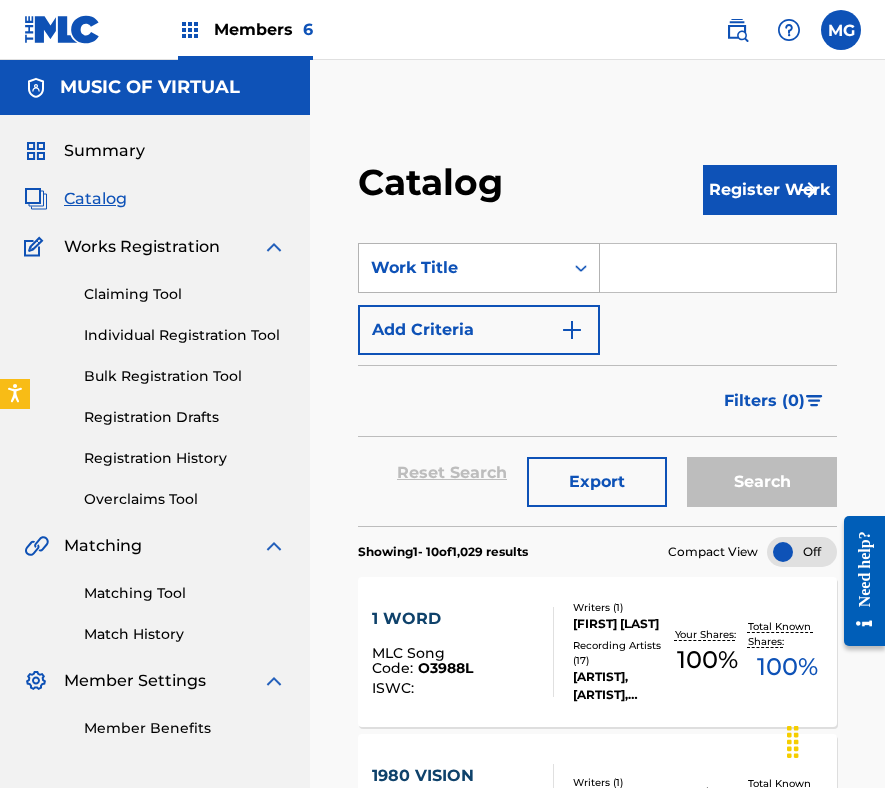 click on "Work Title" at bounding box center [461, 268] 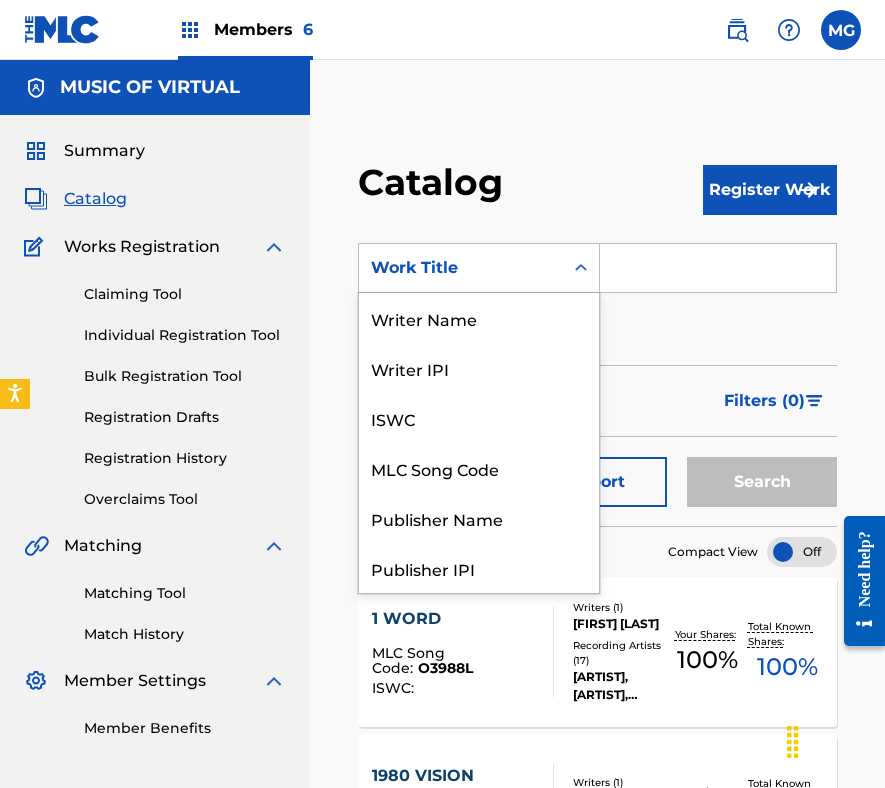 scroll, scrollTop: 300, scrollLeft: 0, axis: vertical 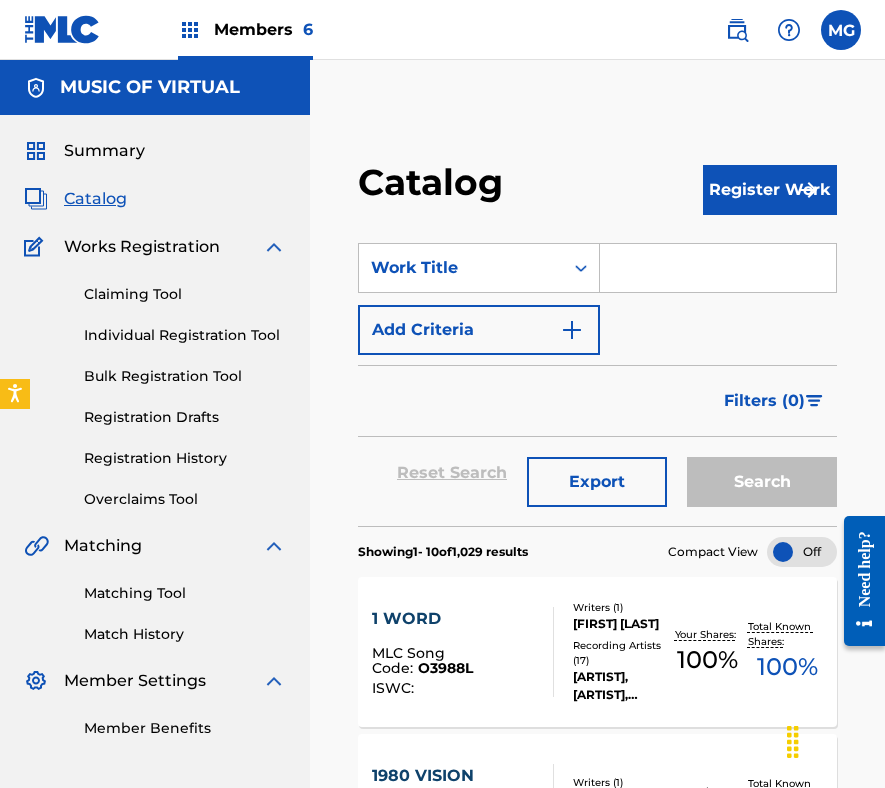 click at bounding box center (718, 268) 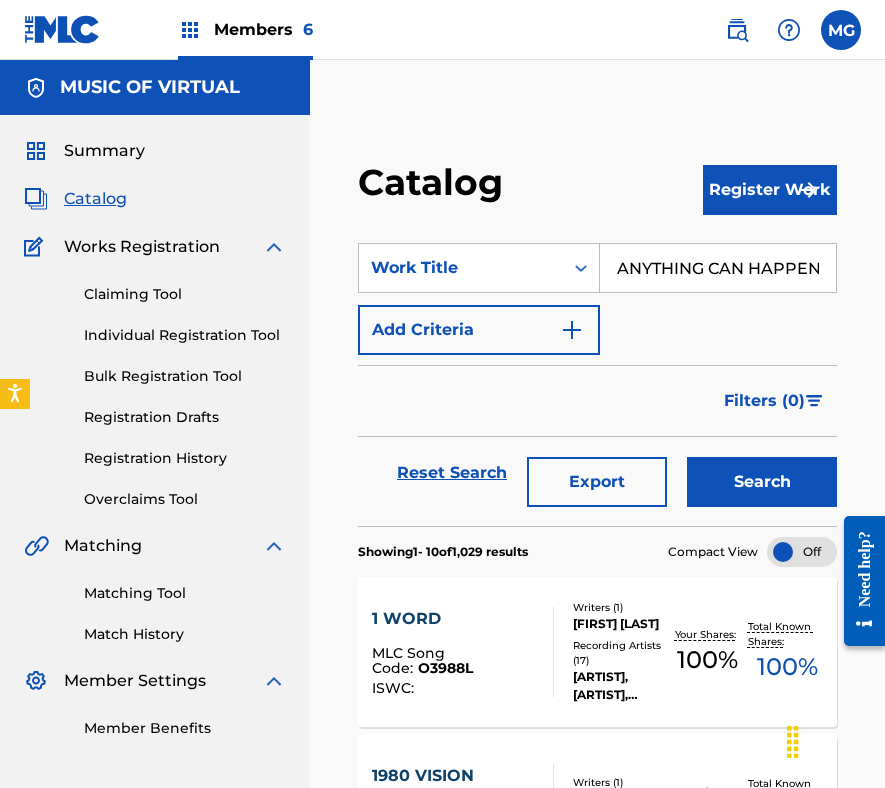 type on "ANYTHING CAN HAPPEN" 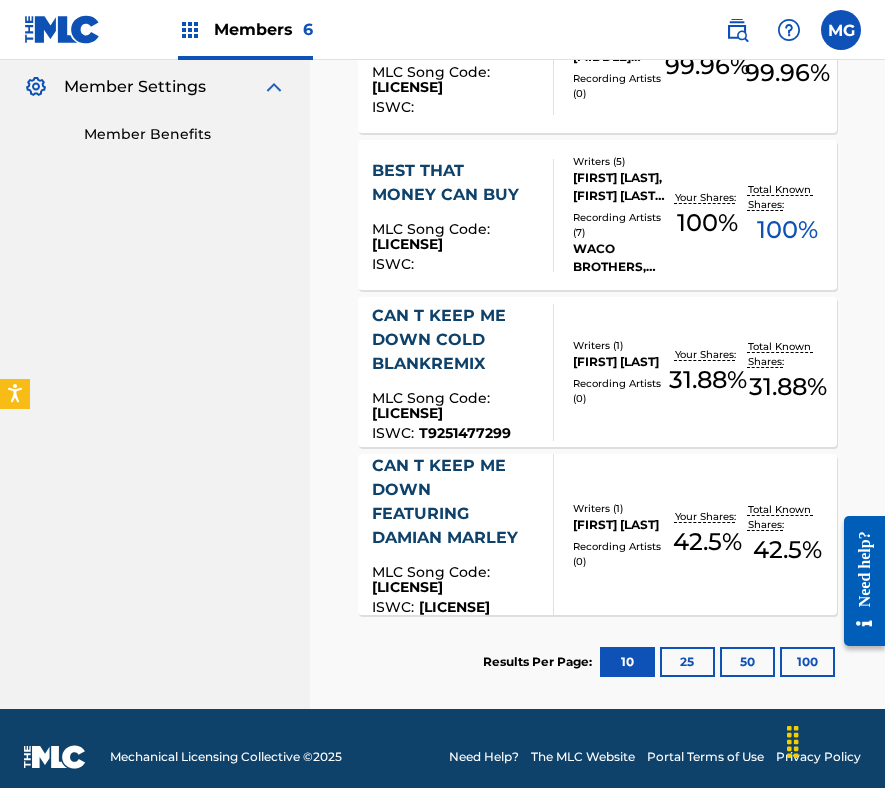 scroll, scrollTop: 611, scrollLeft: 0, axis: vertical 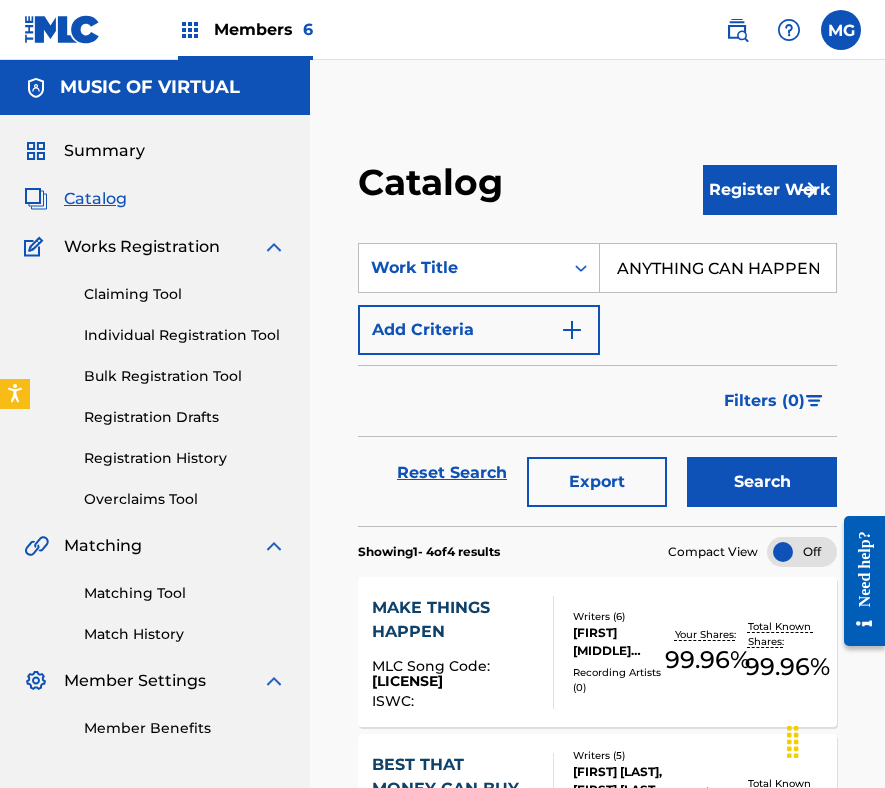 click on "Summary" at bounding box center [104, 151] 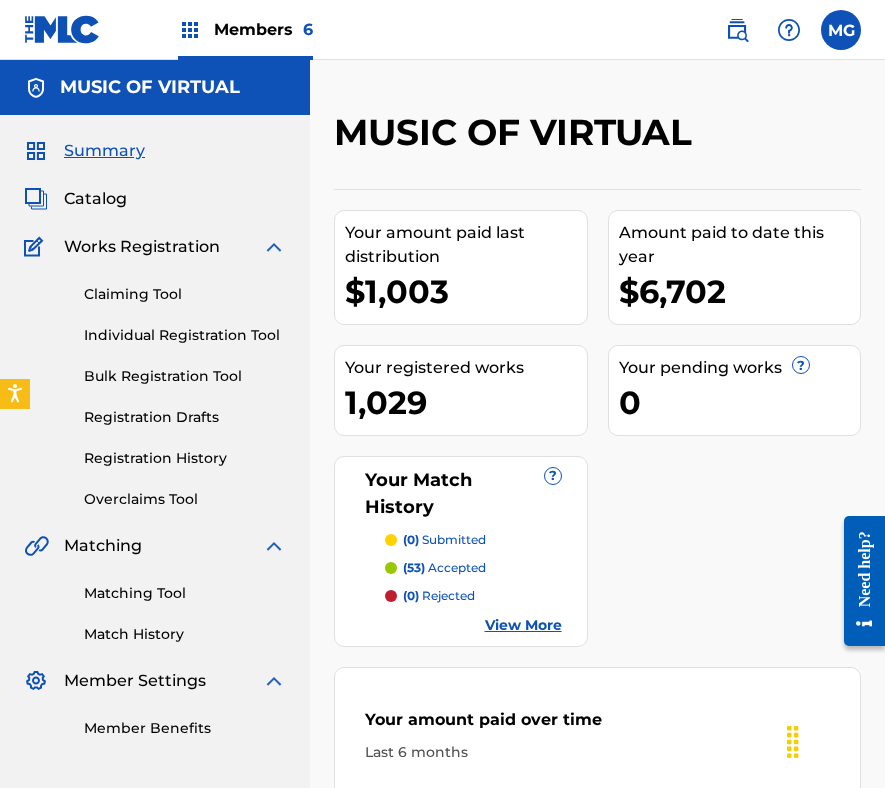 click on "Catalog" at bounding box center (95, 199) 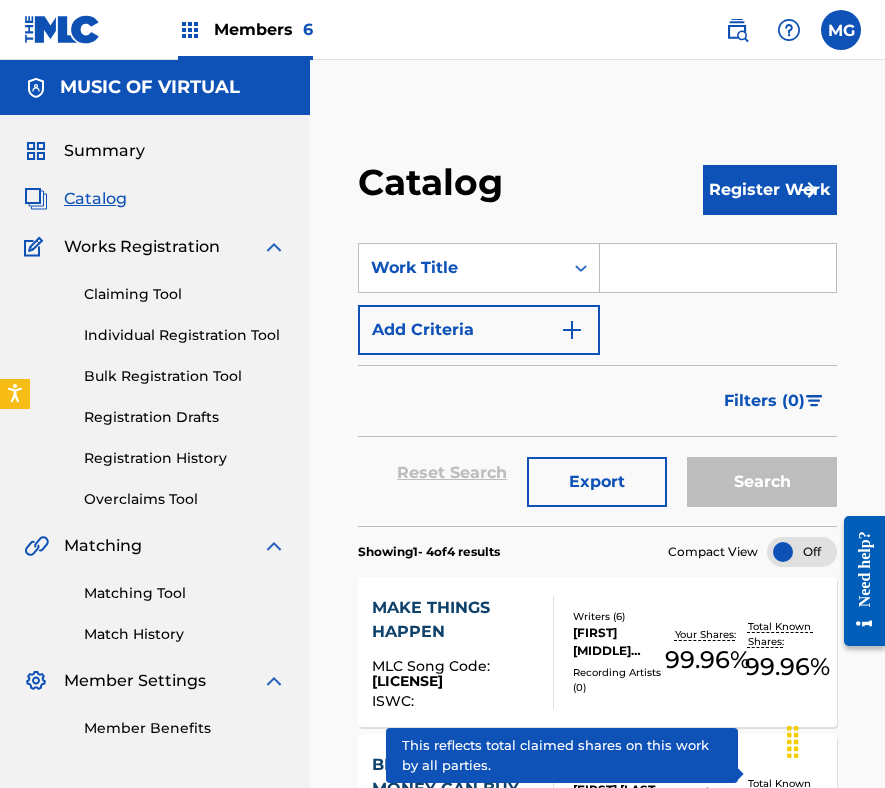click on "Claiming Tool" at bounding box center (185, 294) 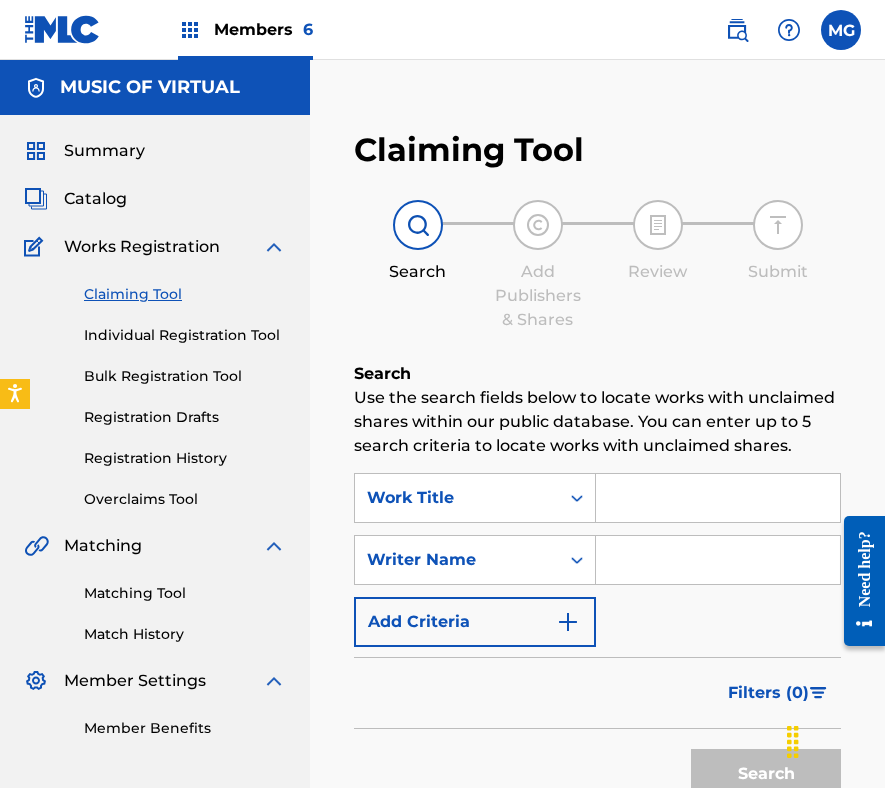 click at bounding box center [718, 498] 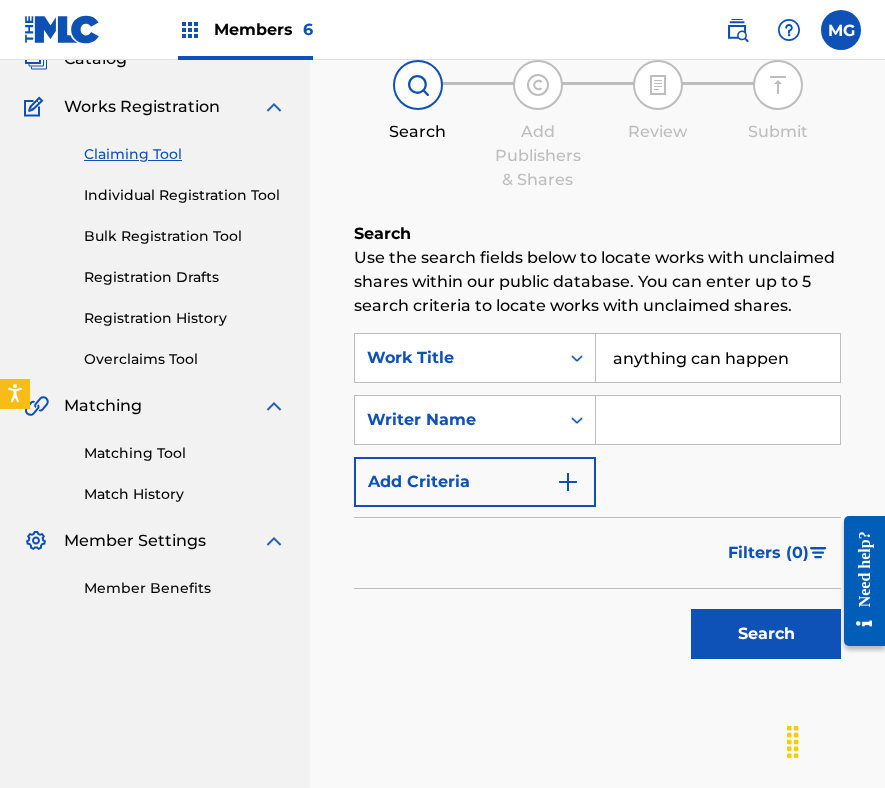 scroll, scrollTop: 153, scrollLeft: 0, axis: vertical 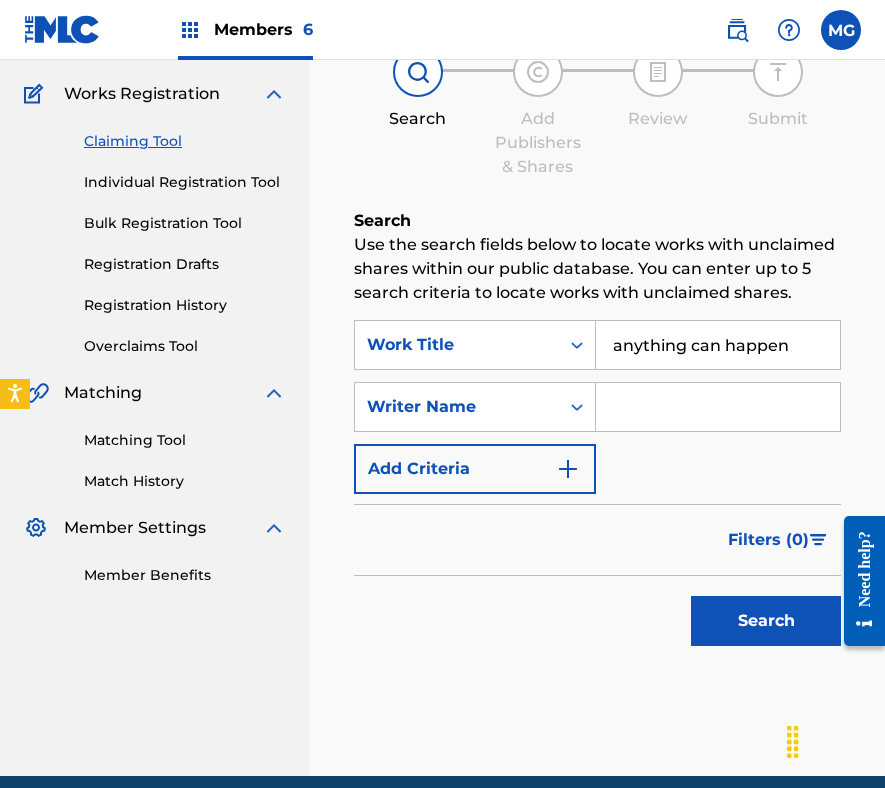 type on "anything can happen" 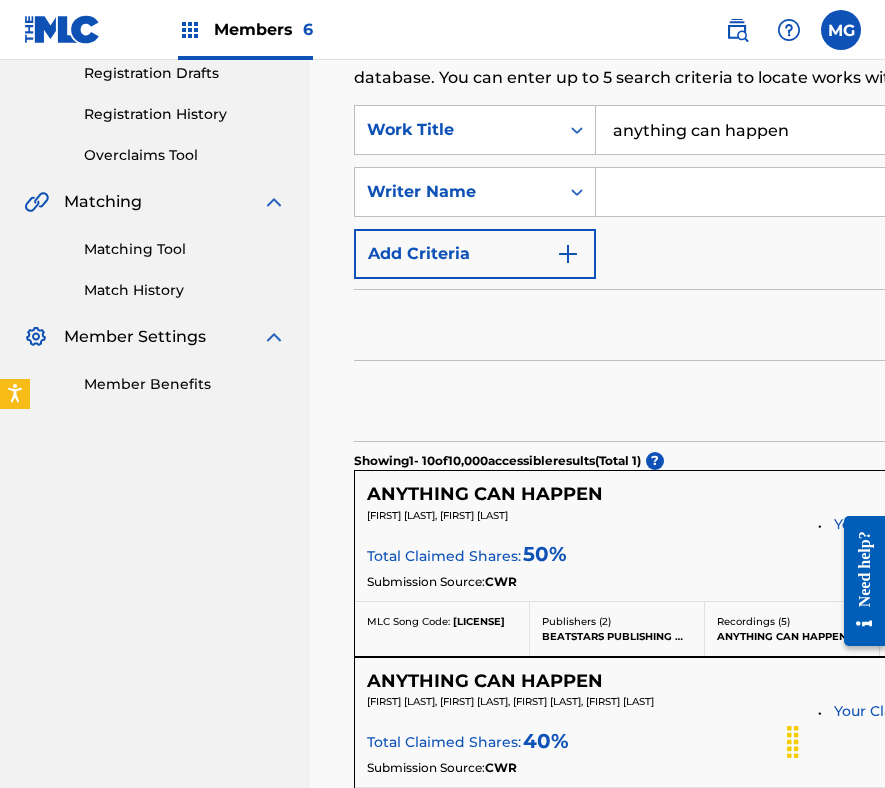 scroll, scrollTop: 349, scrollLeft: 0, axis: vertical 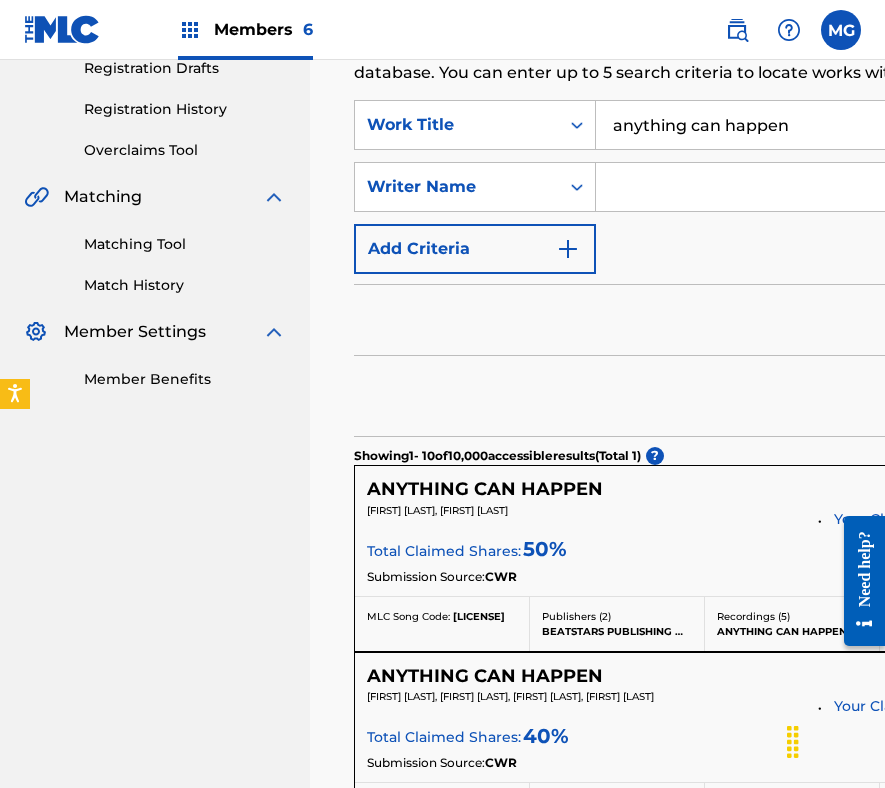 drag, startPoint x: 813, startPoint y: 221, endPoint x: 879, endPoint y: 222, distance: 66.007576 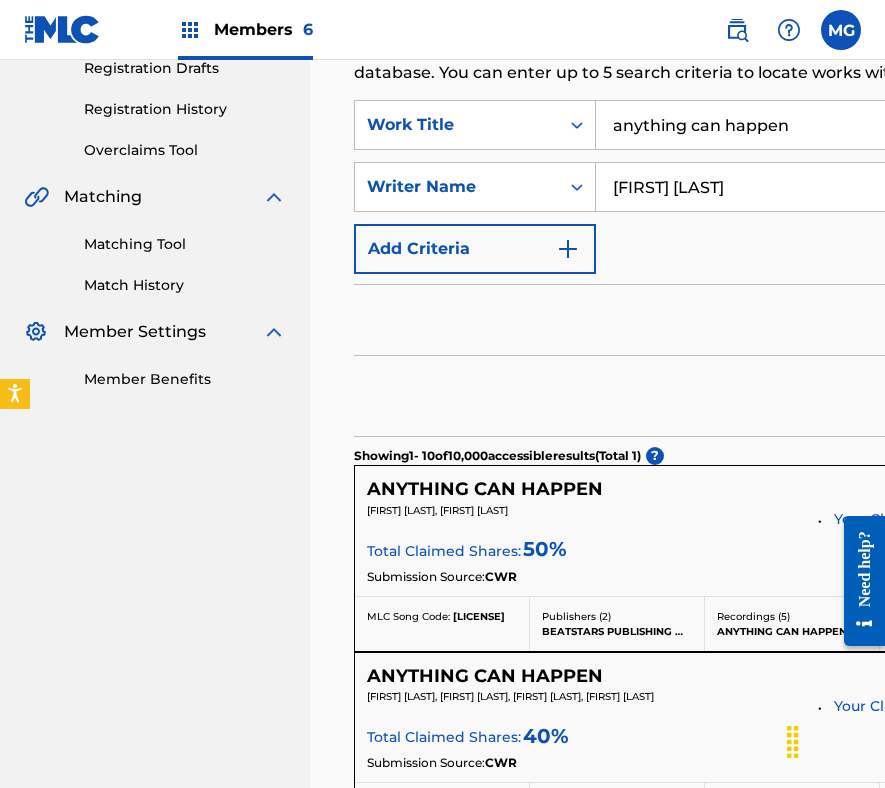 type on "[FIRST] [LAST]" 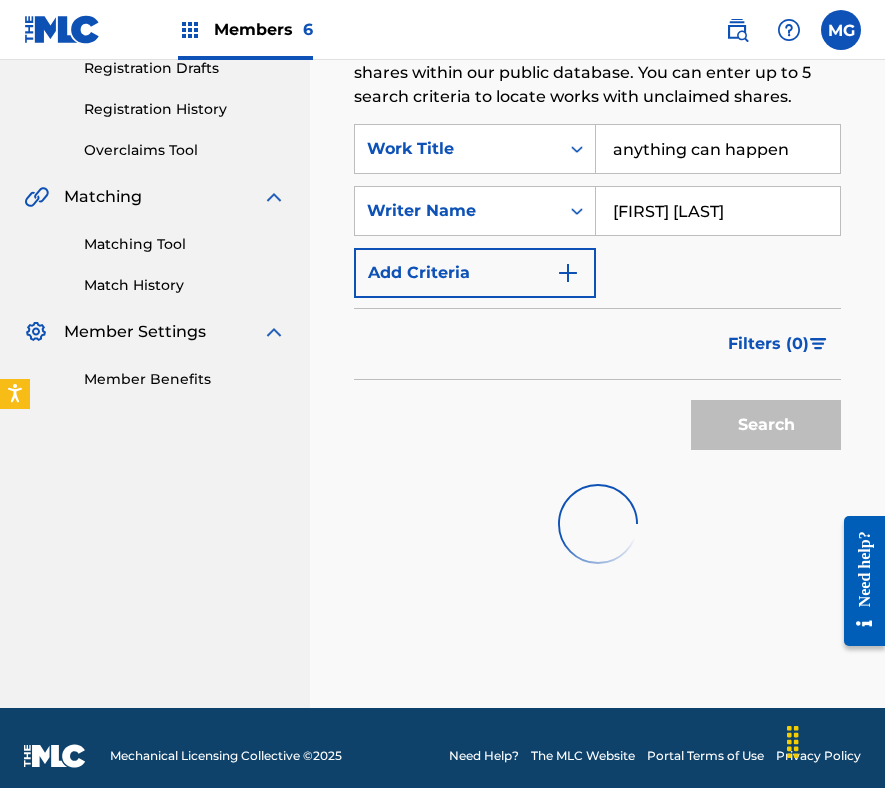 scroll, scrollTop: 266, scrollLeft: 0, axis: vertical 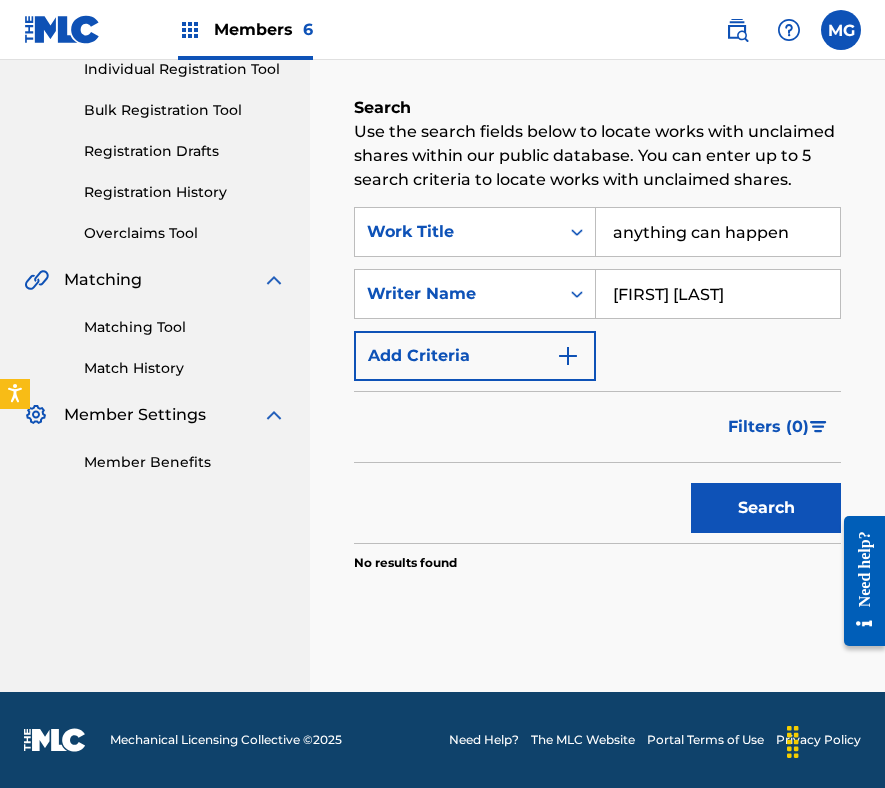 click on "Overclaims Tool" at bounding box center [185, 233] 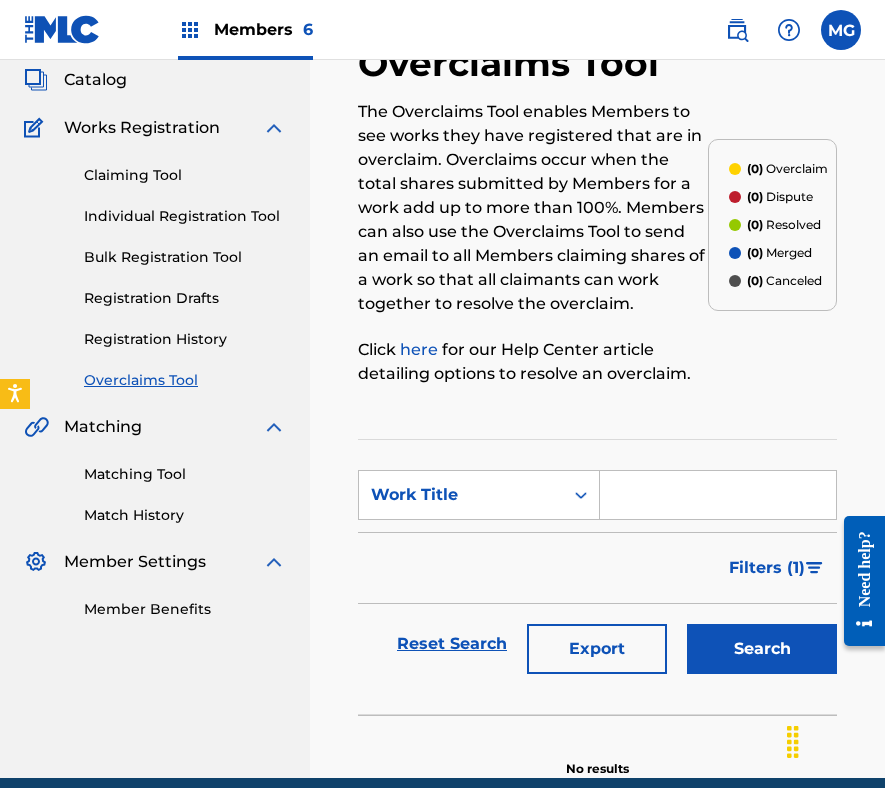 scroll, scrollTop: 116, scrollLeft: 0, axis: vertical 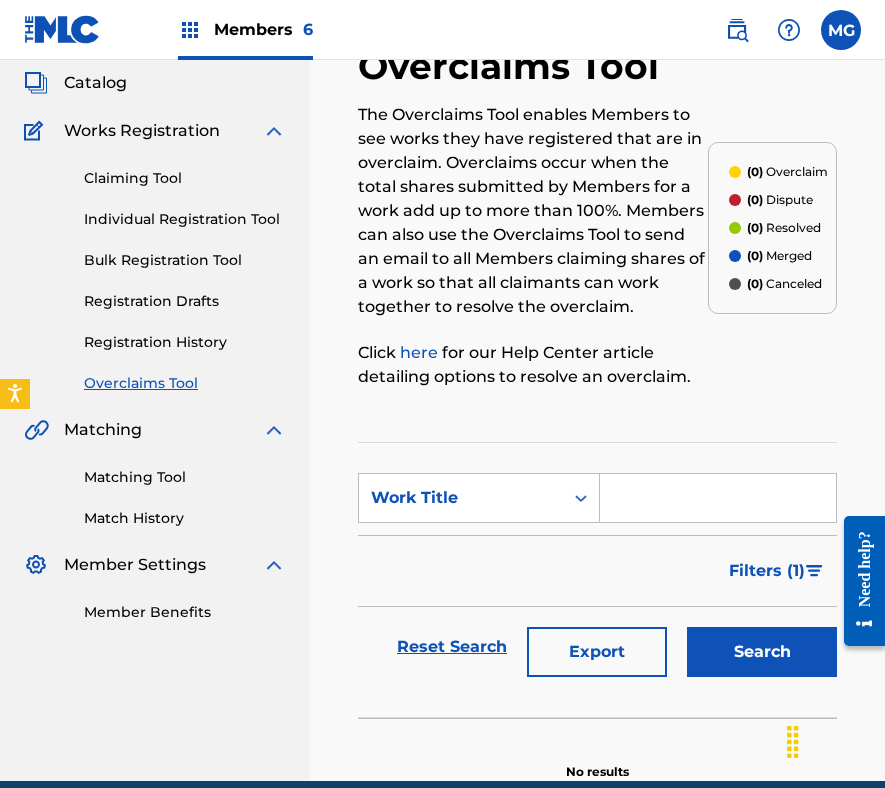 click at bounding box center (718, 498) 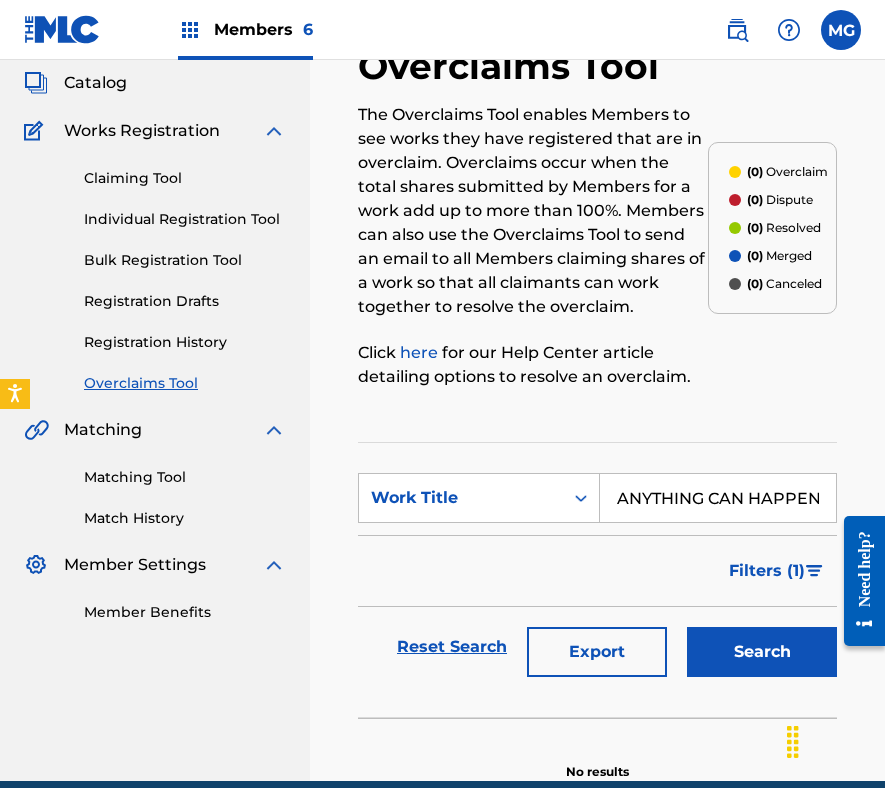 scroll, scrollTop: 0, scrollLeft: 0, axis: both 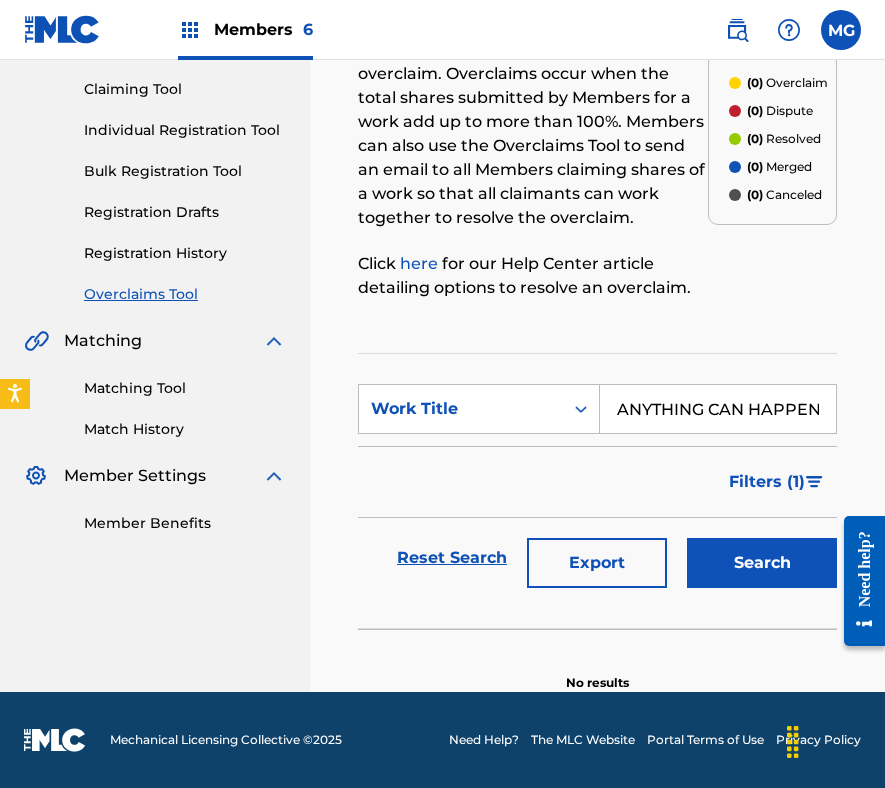 click on "Filters ( 1 )" at bounding box center (767, 482) 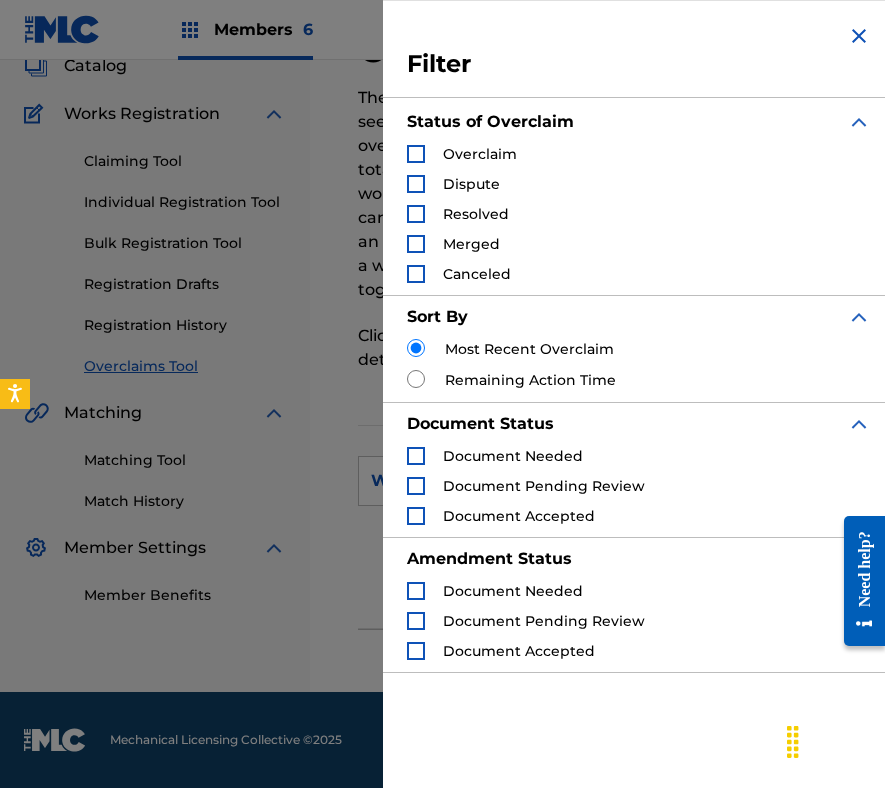 scroll, scrollTop: 133, scrollLeft: 0, axis: vertical 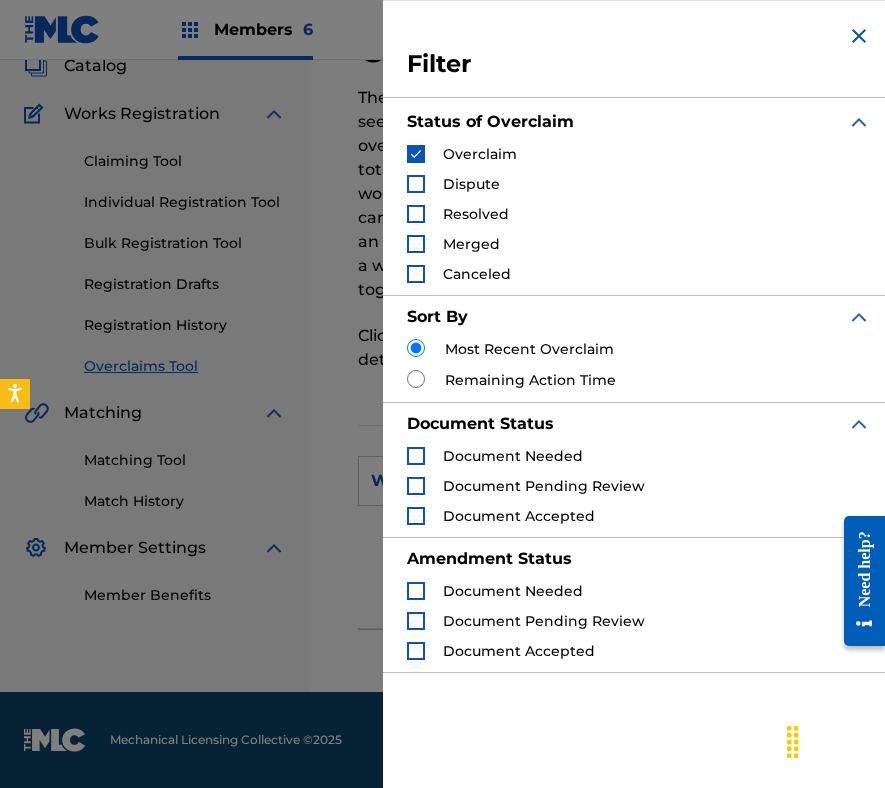 click at bounding box center [416, 184] 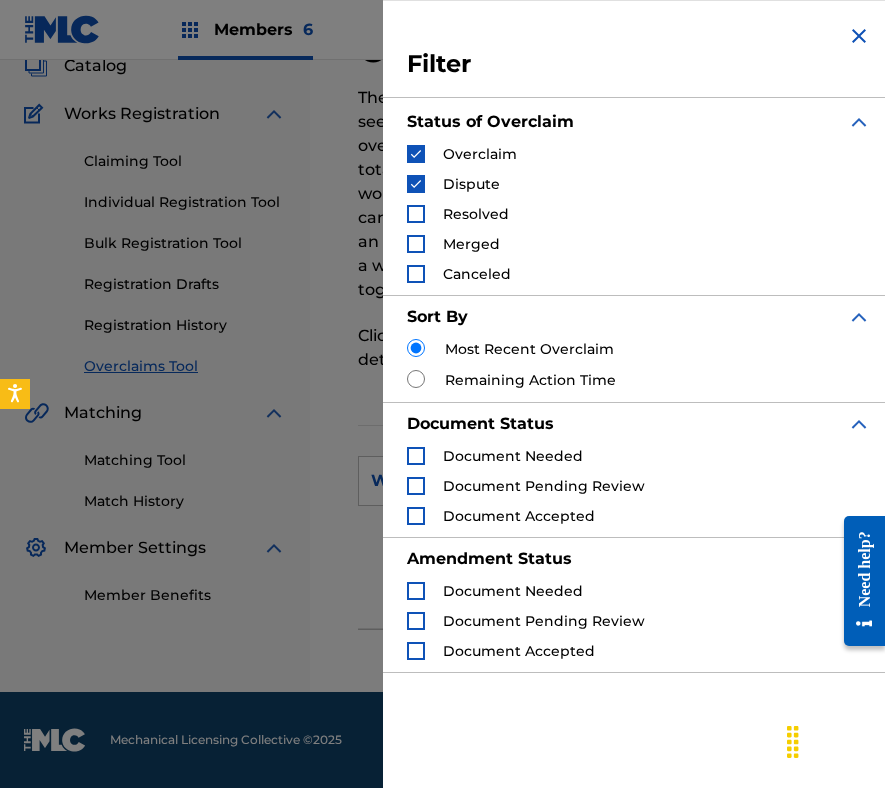 click at bounding box center (416, 214) 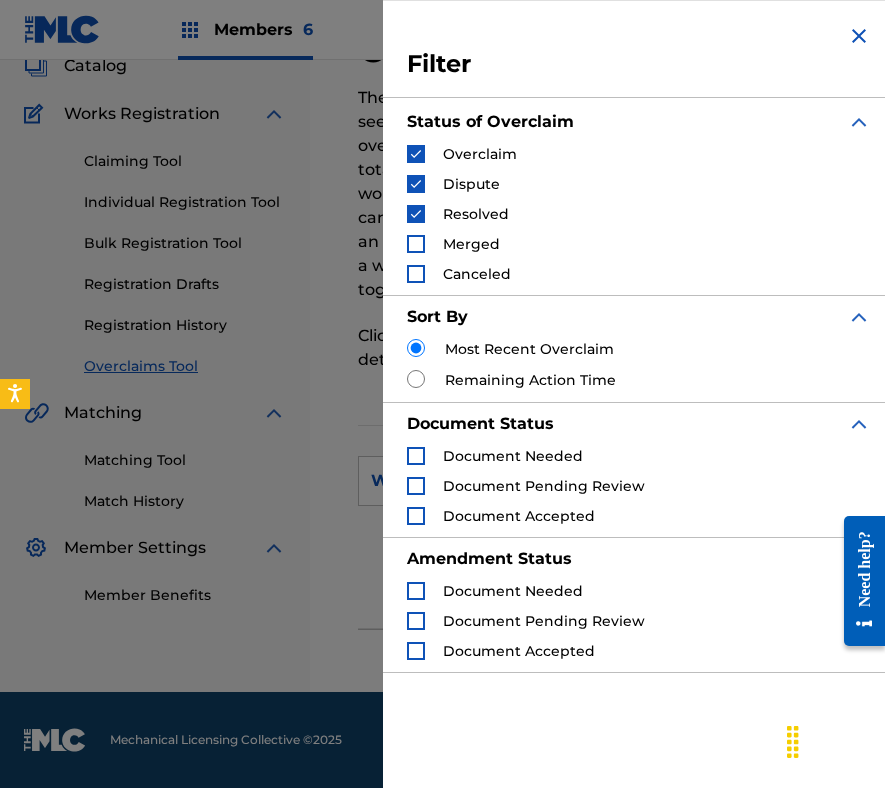 click at bounding box center (416, 244) 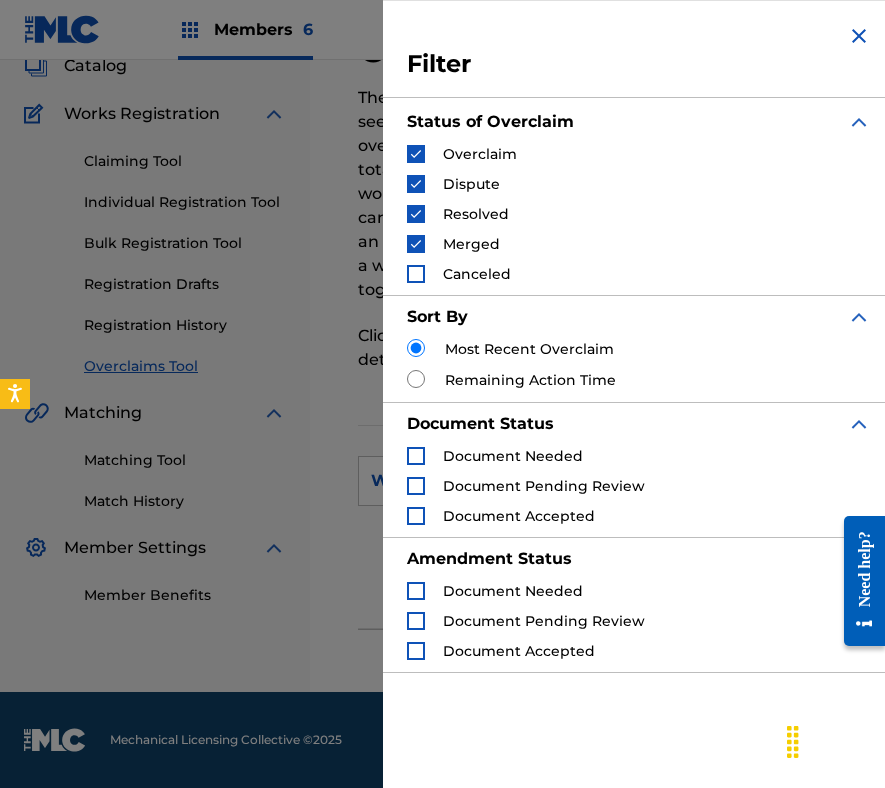 click at bounding box center [416, 274] 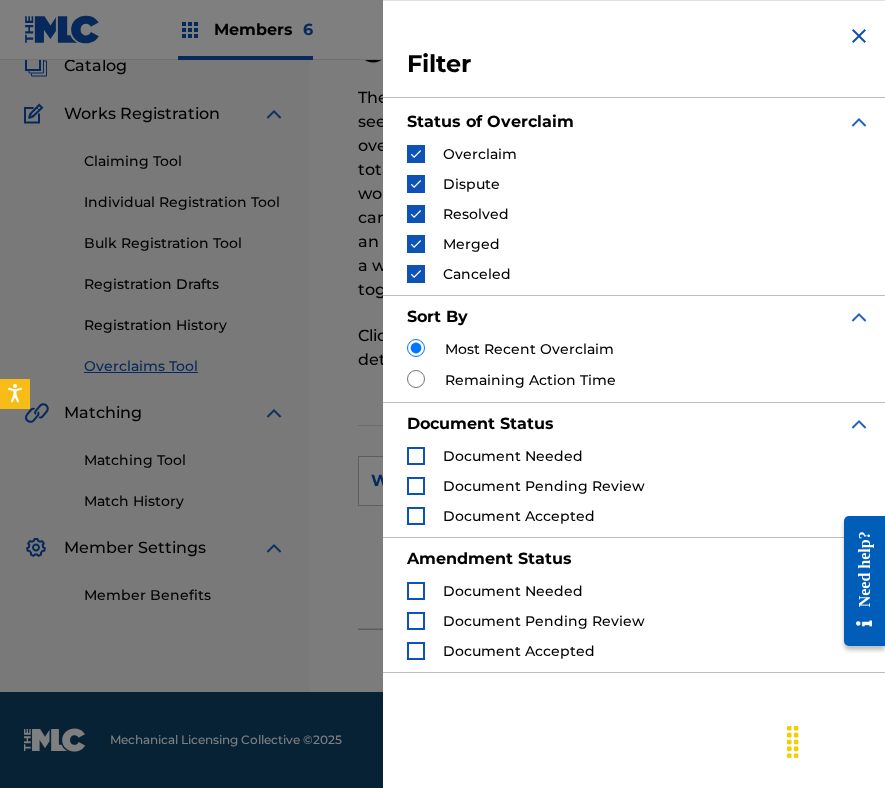 click at bounding box center [859, 36] 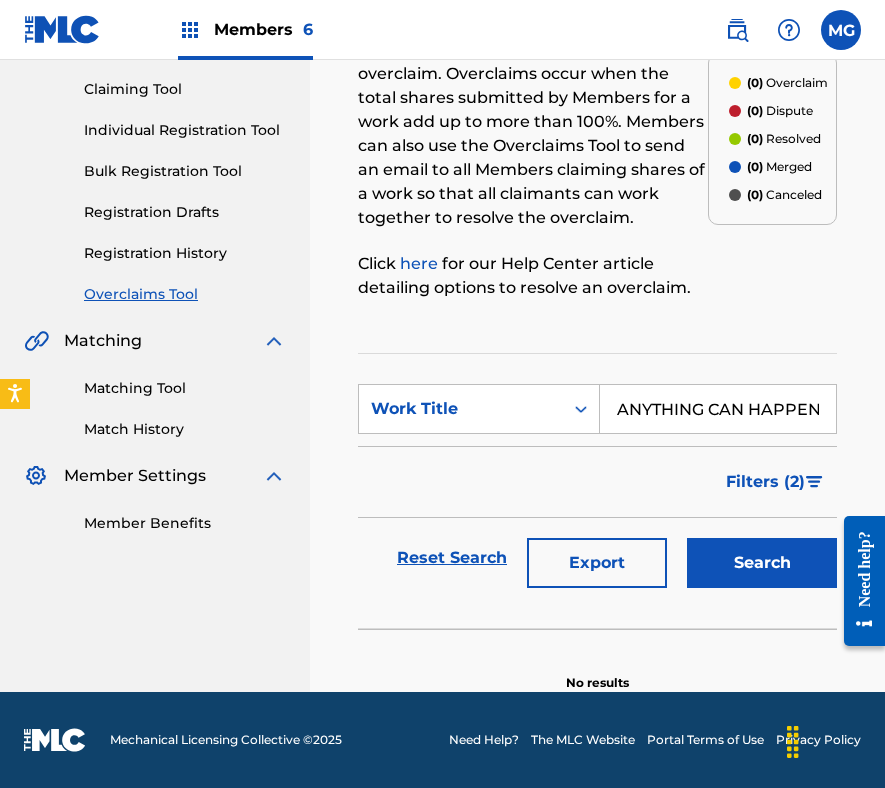 click on "Search" at bounding box center (762, 563) 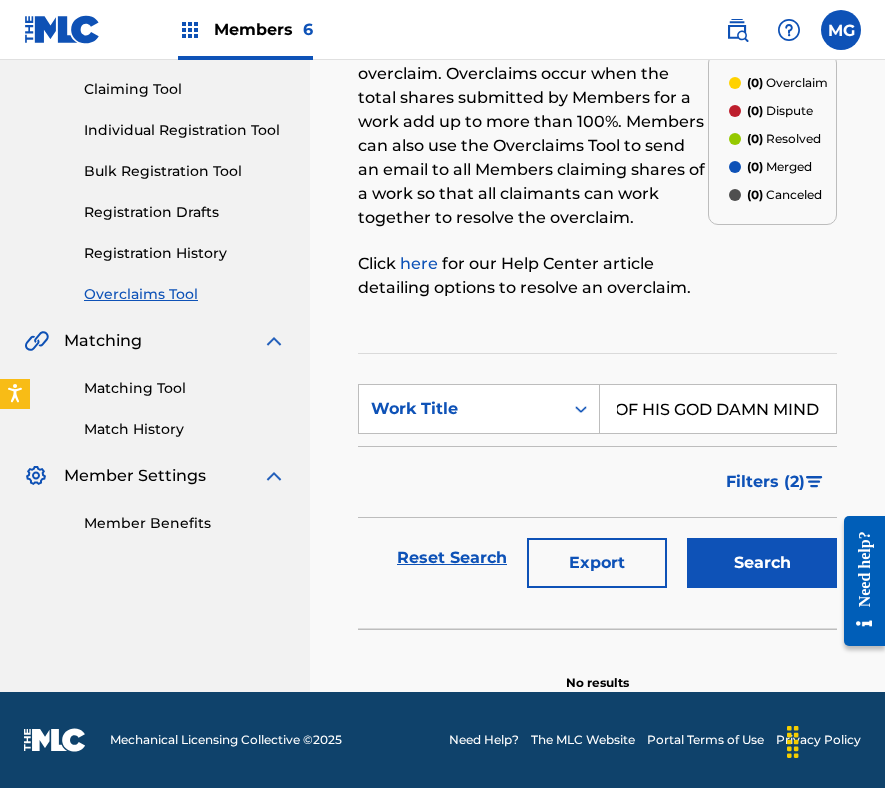 scroll, scrollTop: 0, scrollLeft: 0, axis: both 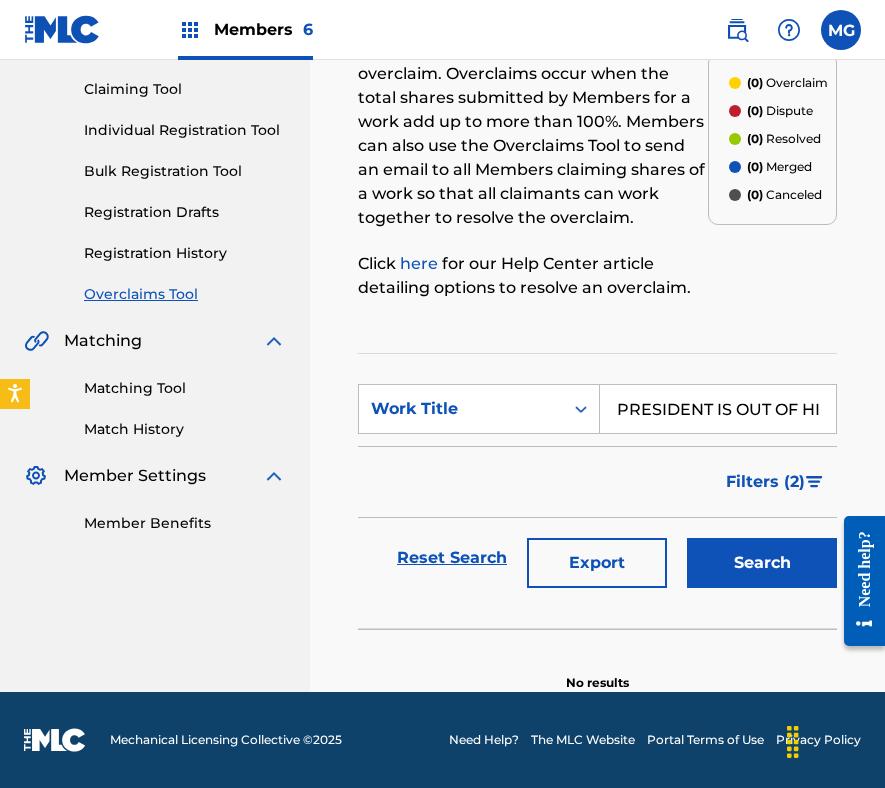 click on "Search" at bounding box center (757, 558) 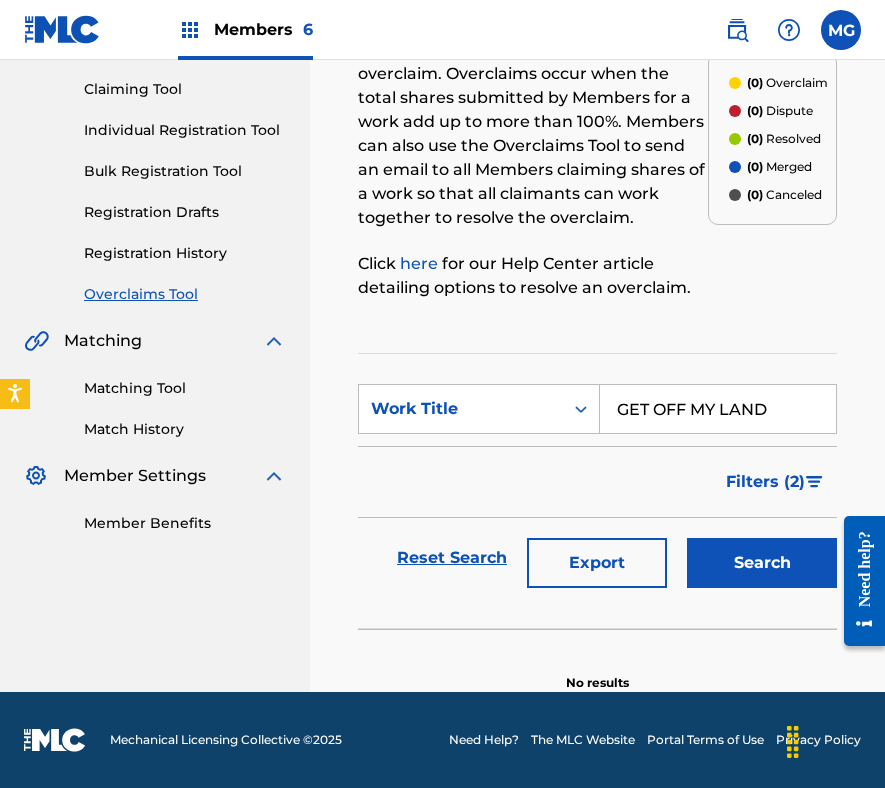 click on "Search" at bounding box center (762, 563) 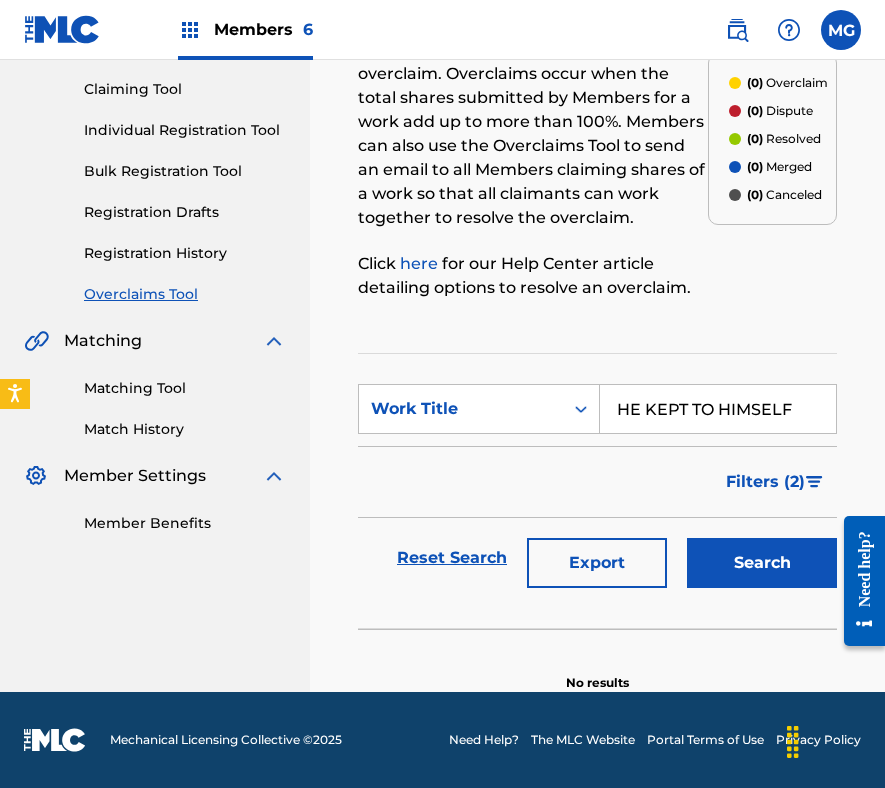 type on "HE KEPT TO HIMSELF" 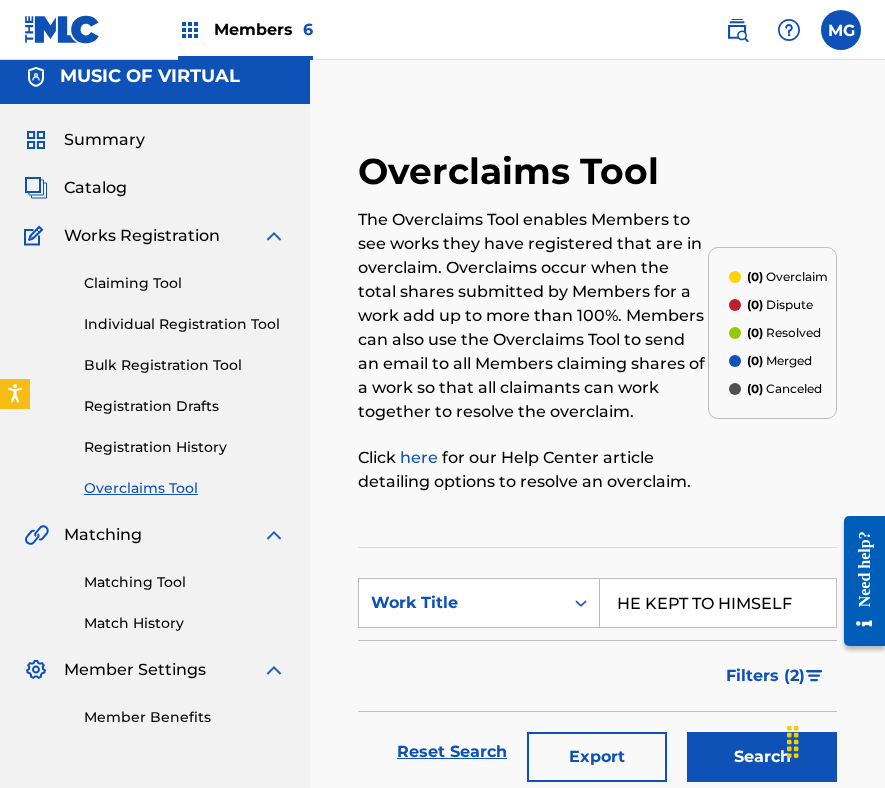 scroll, scrollTop: 12, scrollLeft: 0, axis: vertical 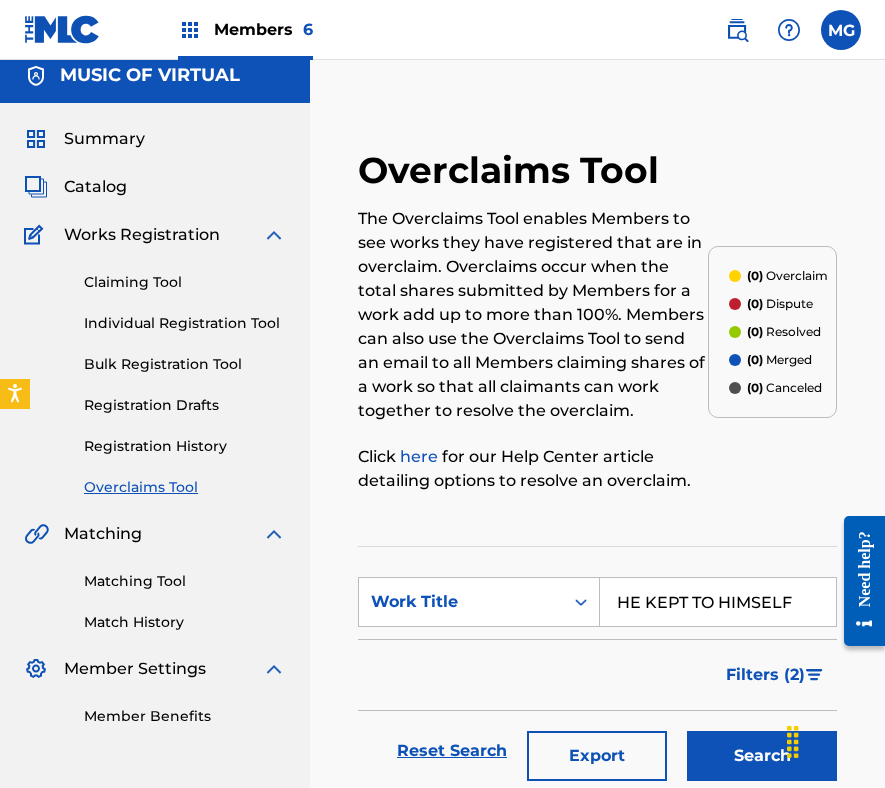 click on "Overclaims Tool The Overclaims Tool enables Members to see works they have registered that are in overclaim. Overclaims occur when the total shares submitted by Members for a work add up to more than 100%. Members can also use the Overclaims Tool to send an email to all Members claiming shares of a work so that all claimants can work together to resolve the overclaim. Click   here   for our Help Center article detailing options to resolve an overclaim. (0)   Overclaim (0)   Dispute (0)   Resolved (0)   Merged (0)   Canceled SearchWithCriteria248ee874-3835-4551-84a3-644ff99d79d1 Work Title HE KEPT TO HIMSELF Filter Status of Overclaim Overclaim Dispute Resolved Merged Canceled Sort By Most Recent Overclaim Remaining Action Time Document Status Document Needed Document Pending Review Document Accepted Amendment Status Document Needed Document Pending Review Document Accepted Remove Filters Apply Filters Filters ( 2 ) Reset Search Export Search No results" at bounding box center [597, 516] 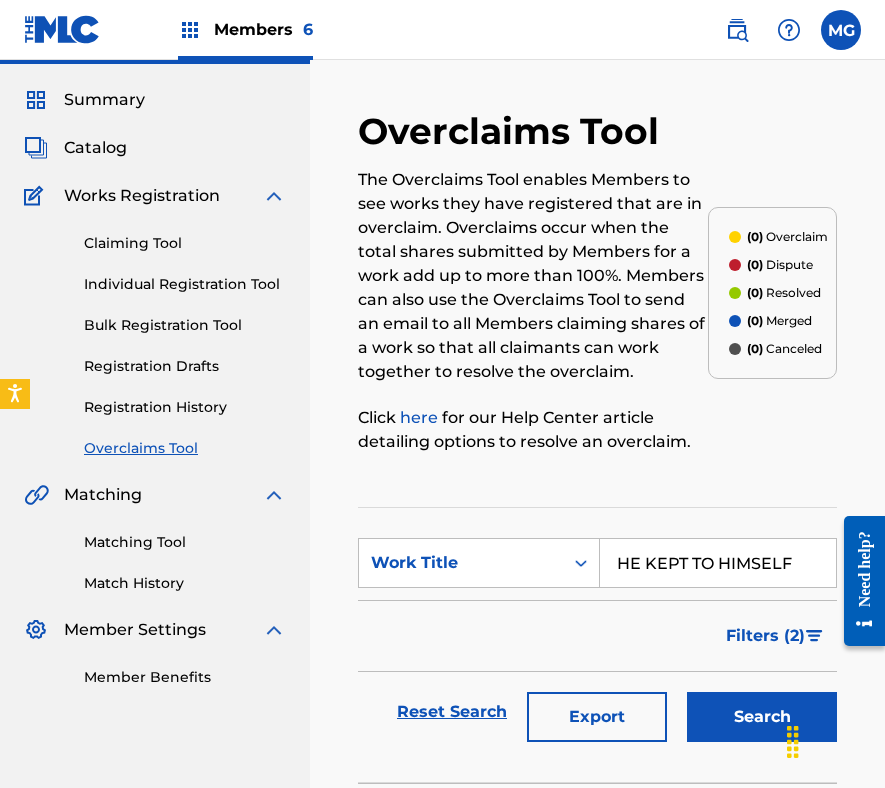 scroll, scrollTop: 54, scrollLeft: 0, axis: vertical 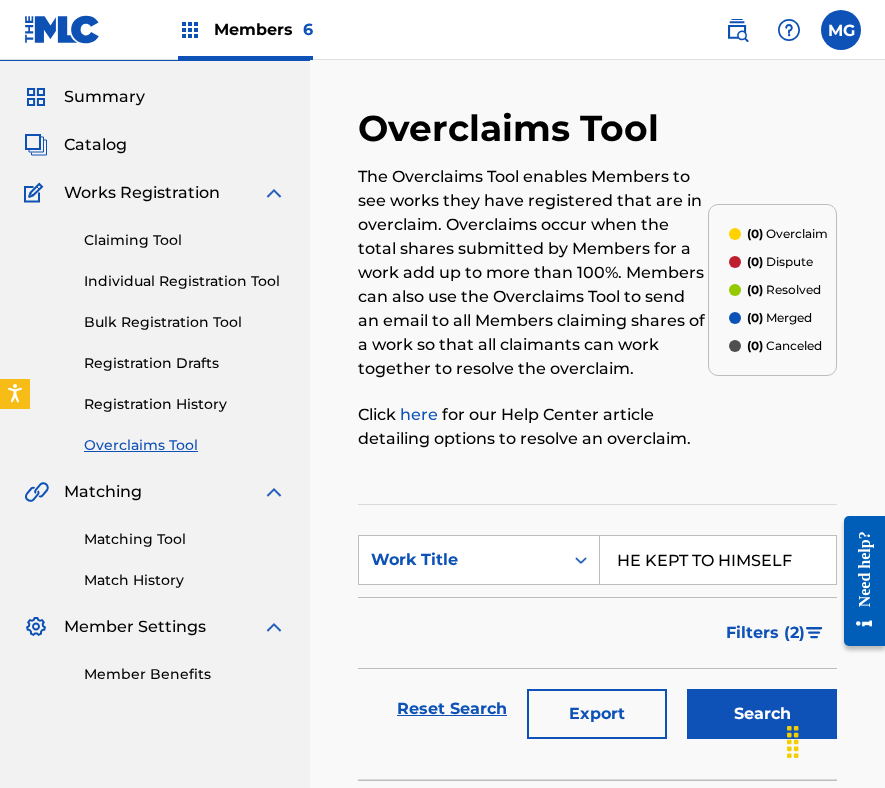 click on "Claiming Tool" at bounding box center [185, 240] 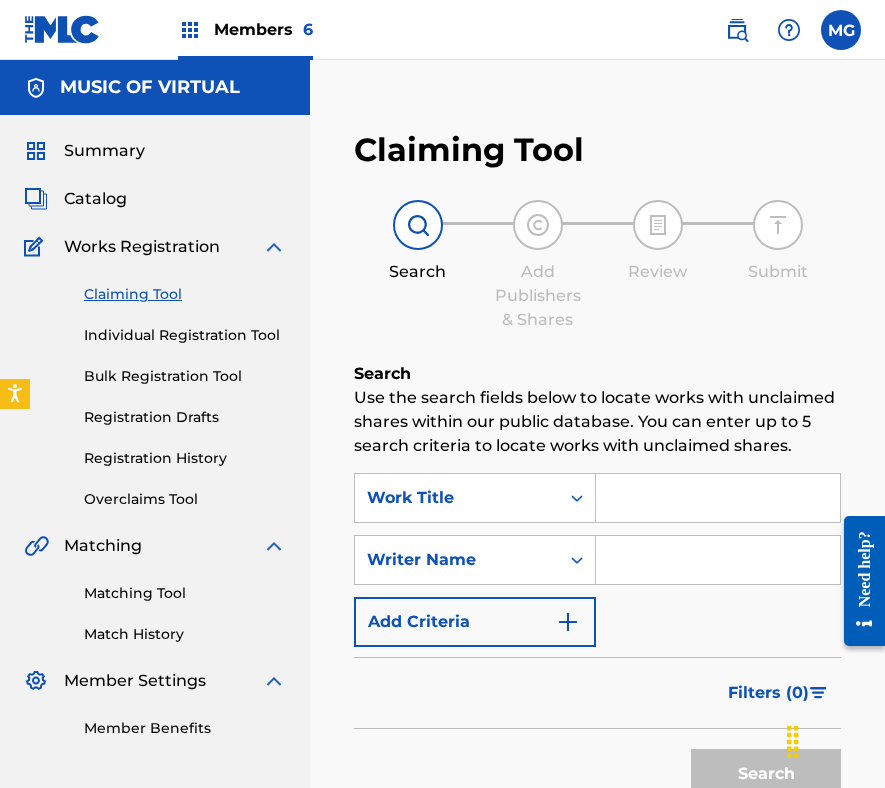 click at bounding box center [718, 498] 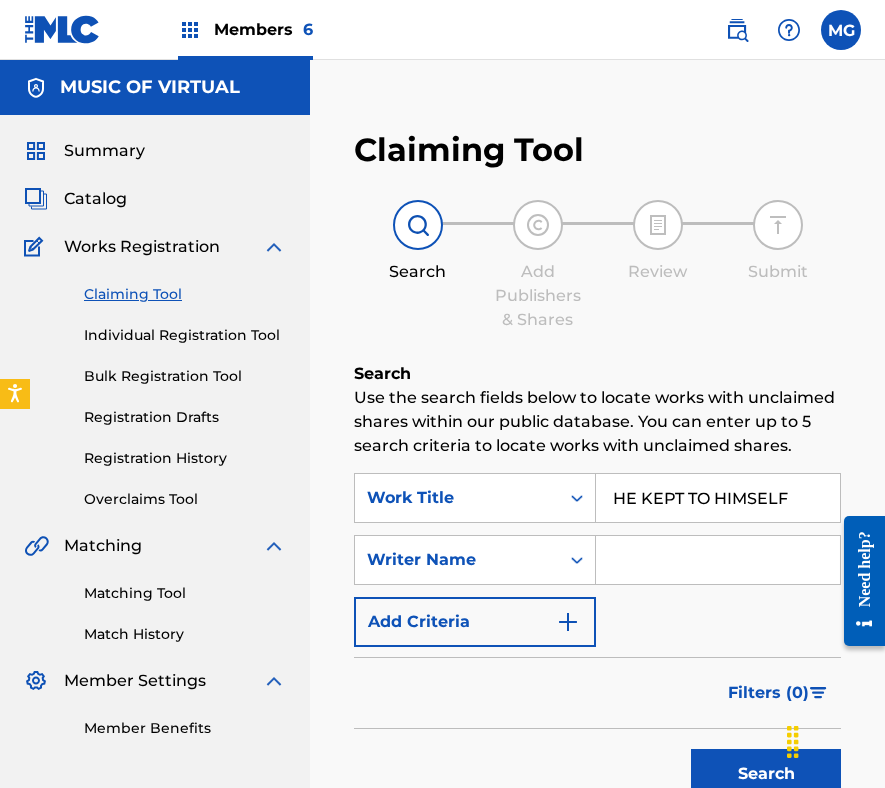 type on "HE KEPT TO HIMSELF" 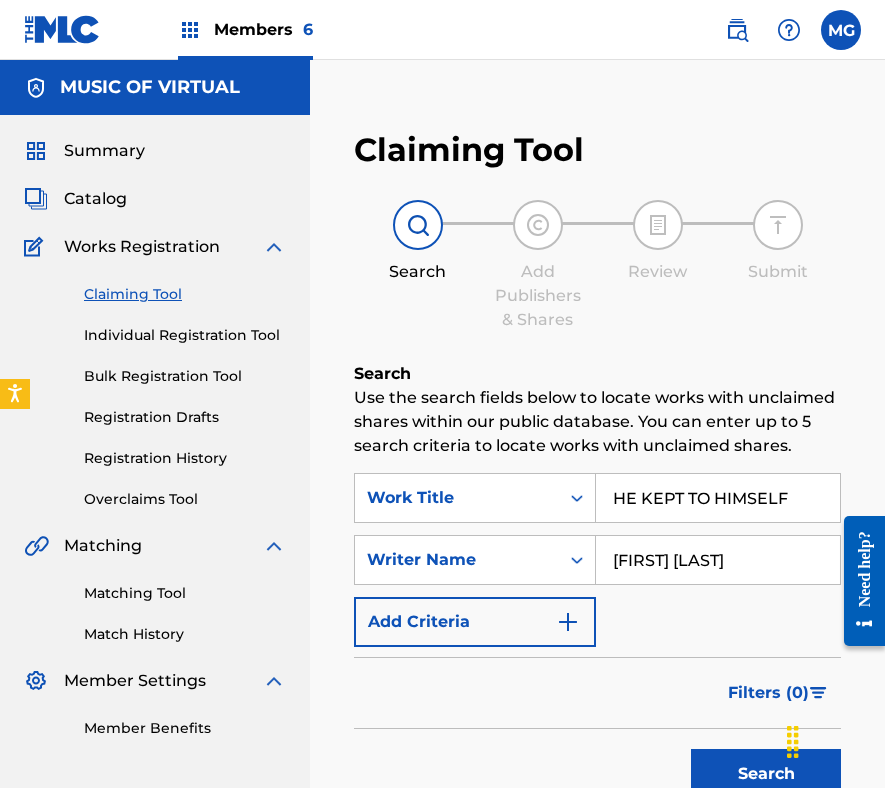 type on "[FIRST] [LAST]" 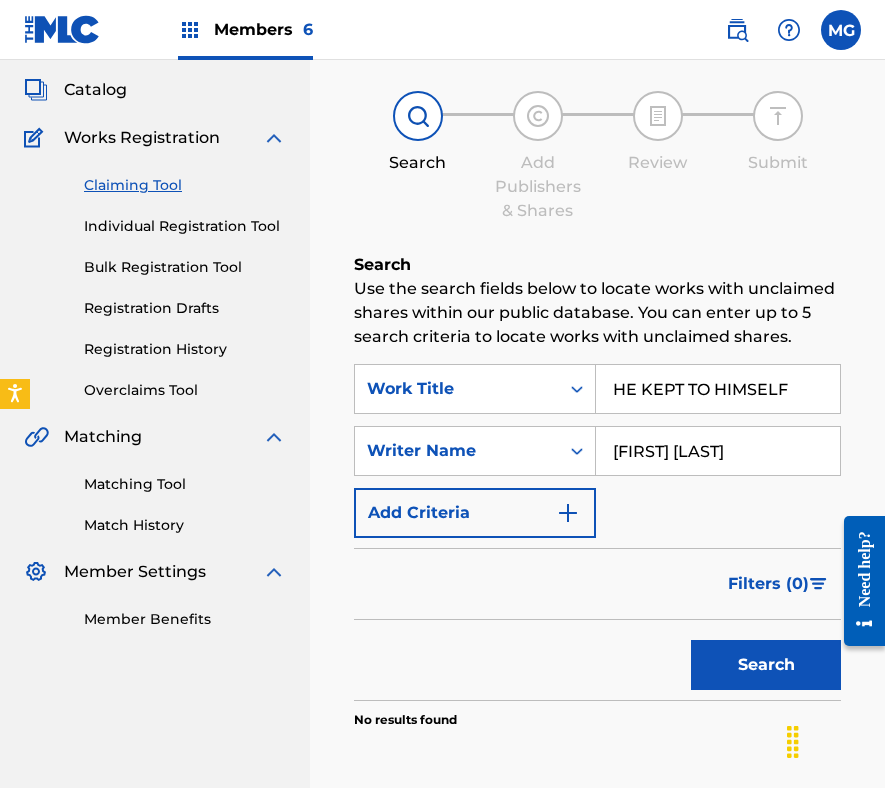 scroll, scrollTop: 172, scrollLeft: 0, axis: vertical 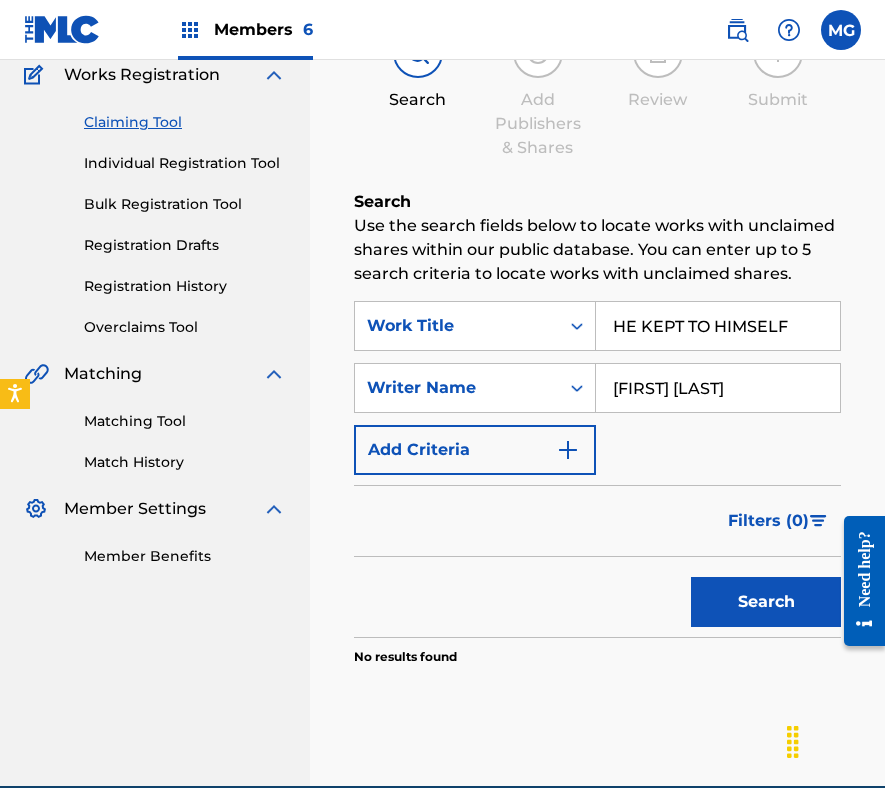 click on "Search" at bounding box center [766, 602] 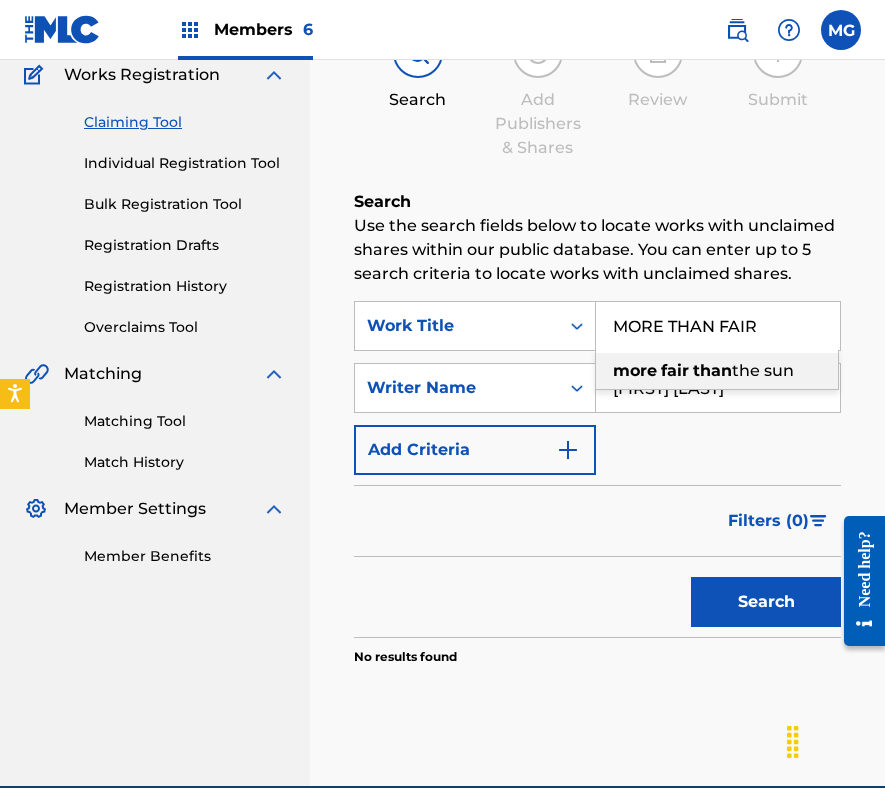 type on "MORE THAN FAIR" 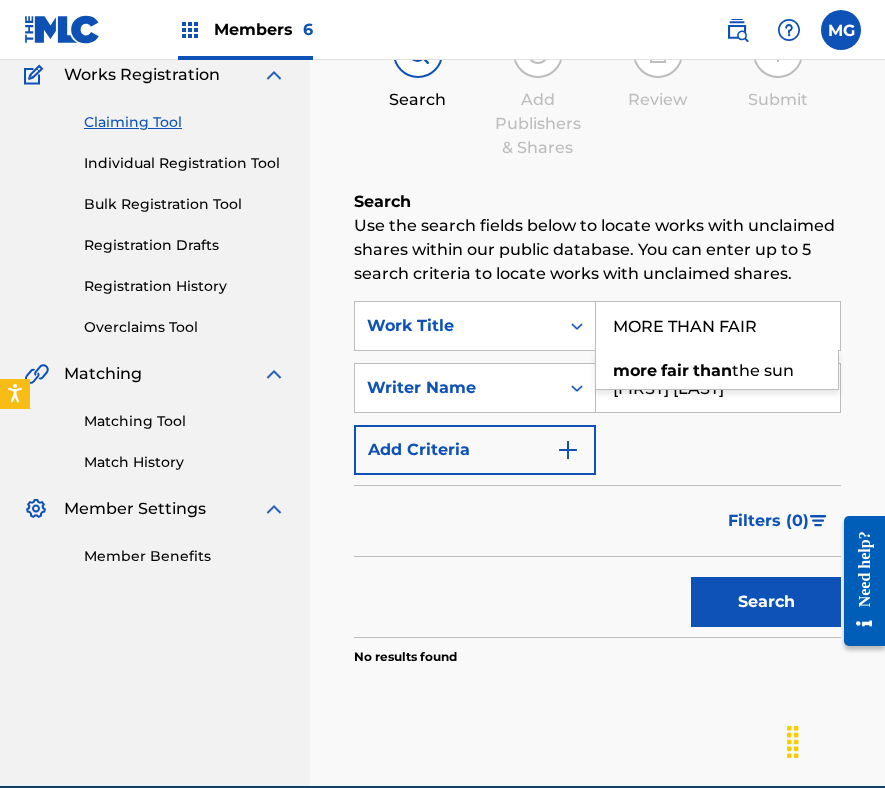 click on "SearchWithCriteria6bbf4e55-bde7-49fb-8163-d0fcb5de10dc Writer Name [LAST] Add Criteria" at bounding box center (597, 388) 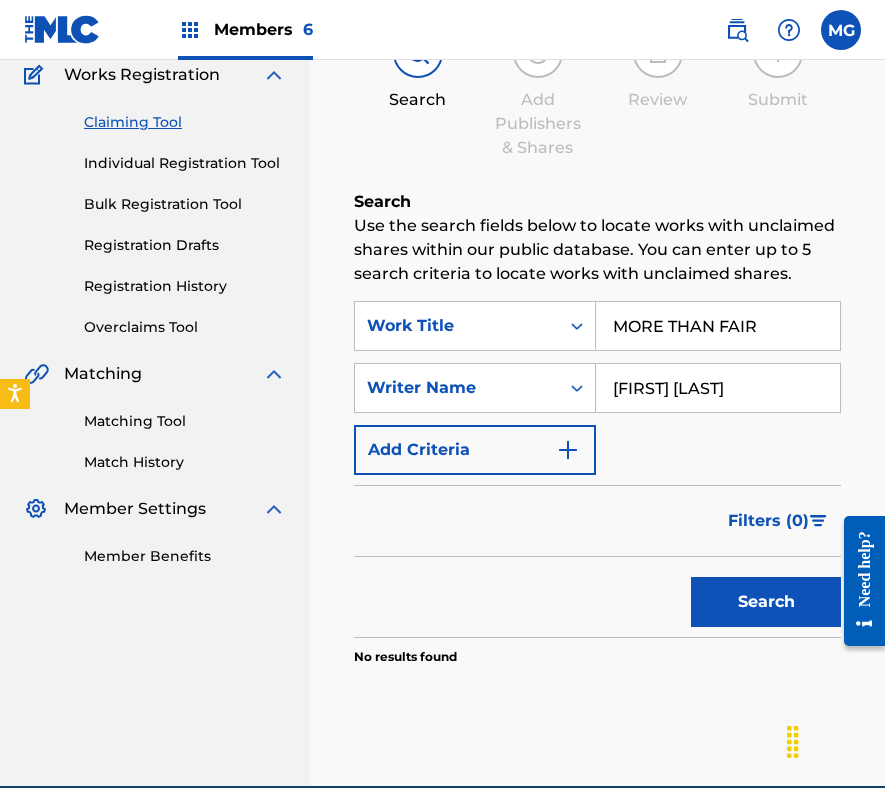 click on "Search" at bounding box center (766, 602) 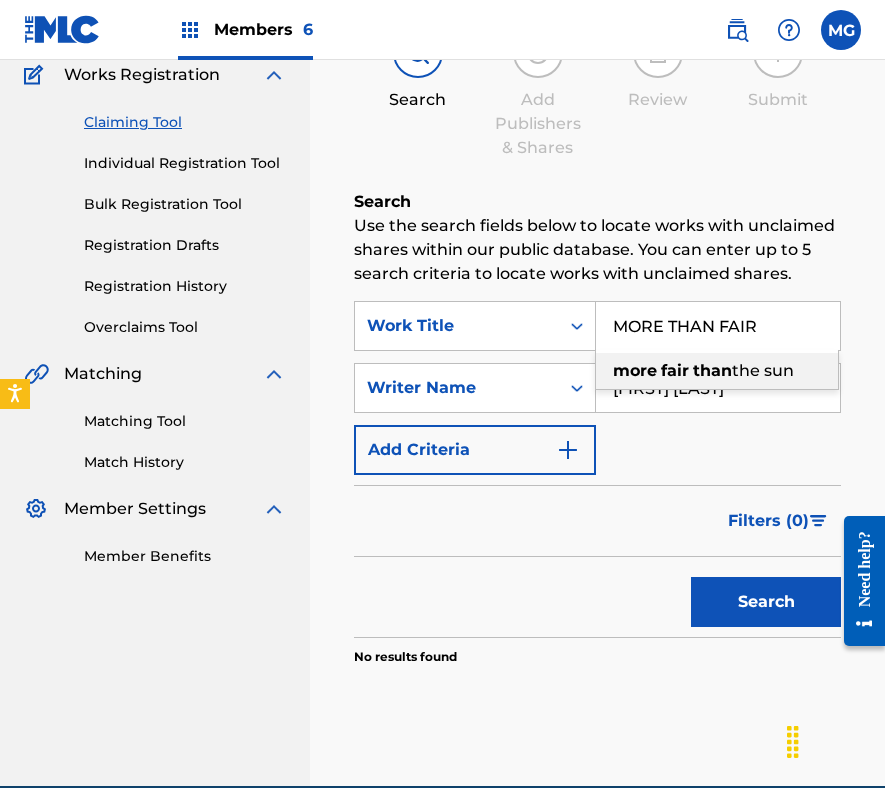 click on "MORE THAN FAIR" at bounding box center (718, 326) 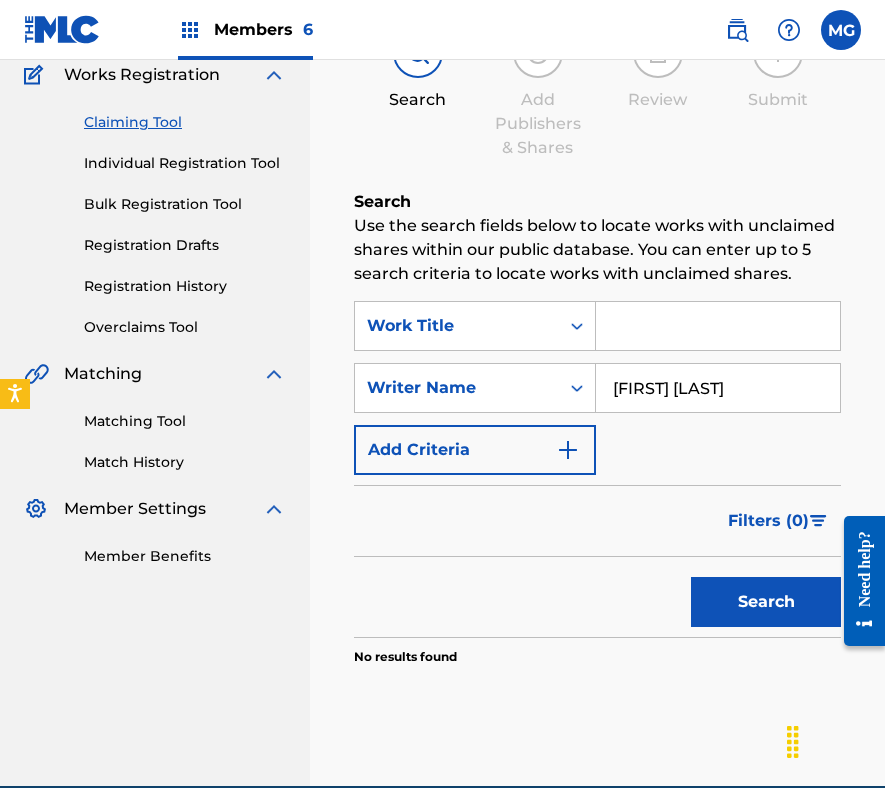 type 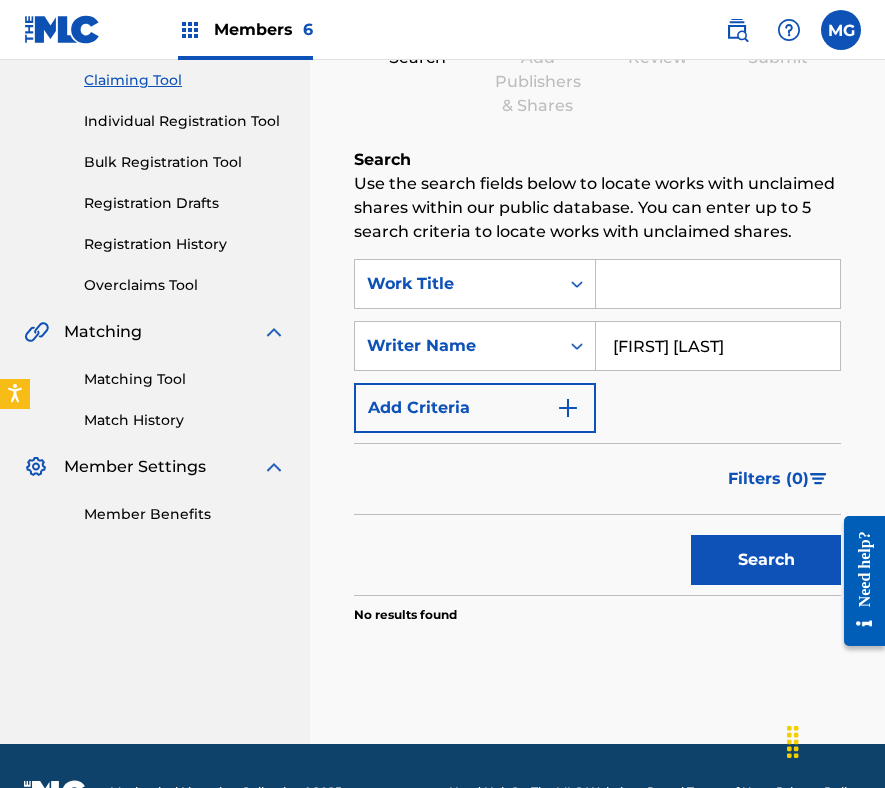 click on "Filters ( 0 )" at bounding box center (597, 479) 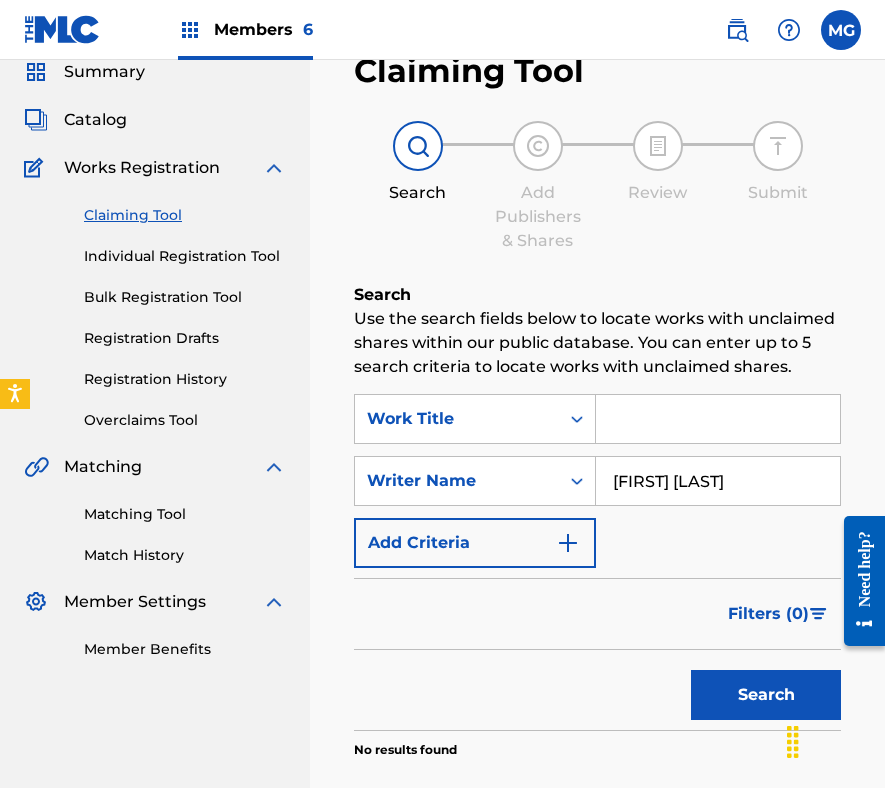 scroll, scrollTop: 0, scrollLeft: 0, axis: both 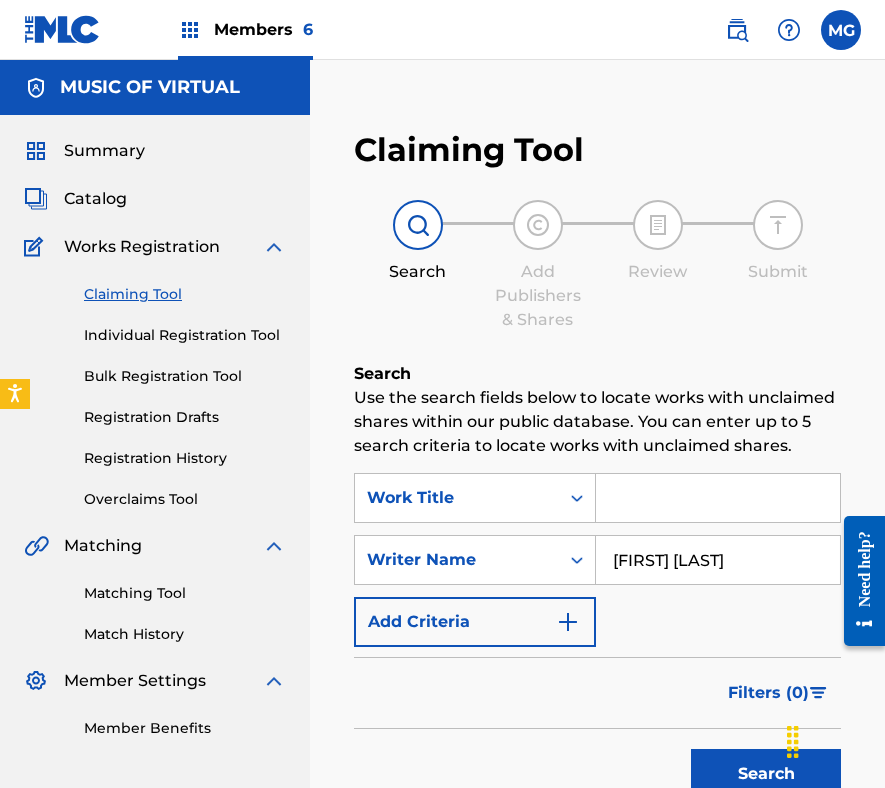 click on "Registration History" at bounding box center [185, 458] 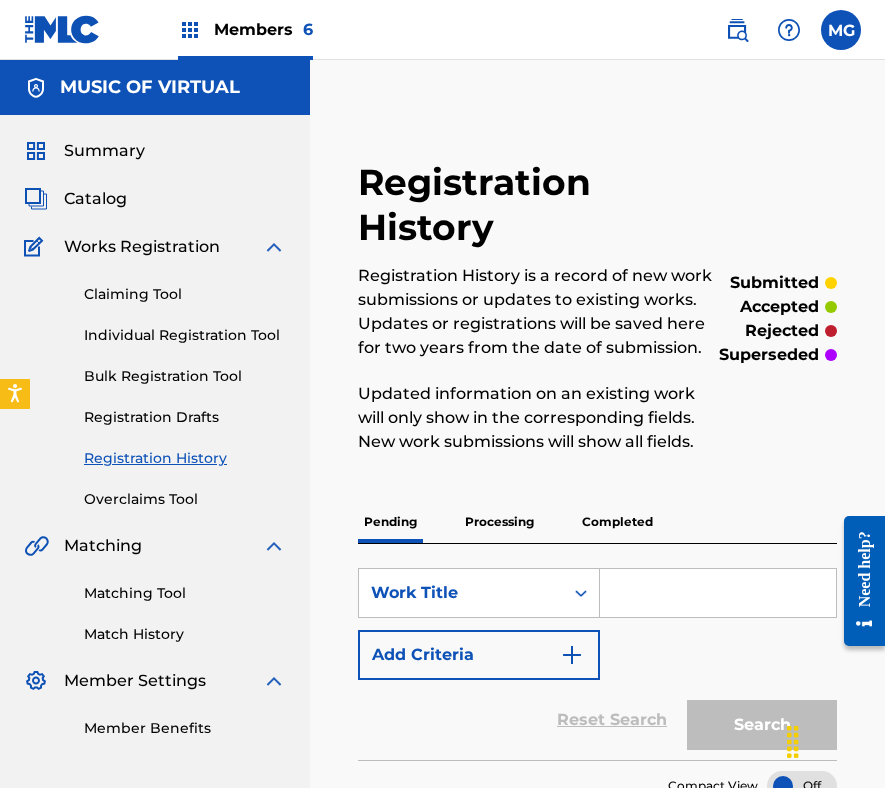 scroll, scrollTop: 193, scrollLeft: 0, axis: vertical 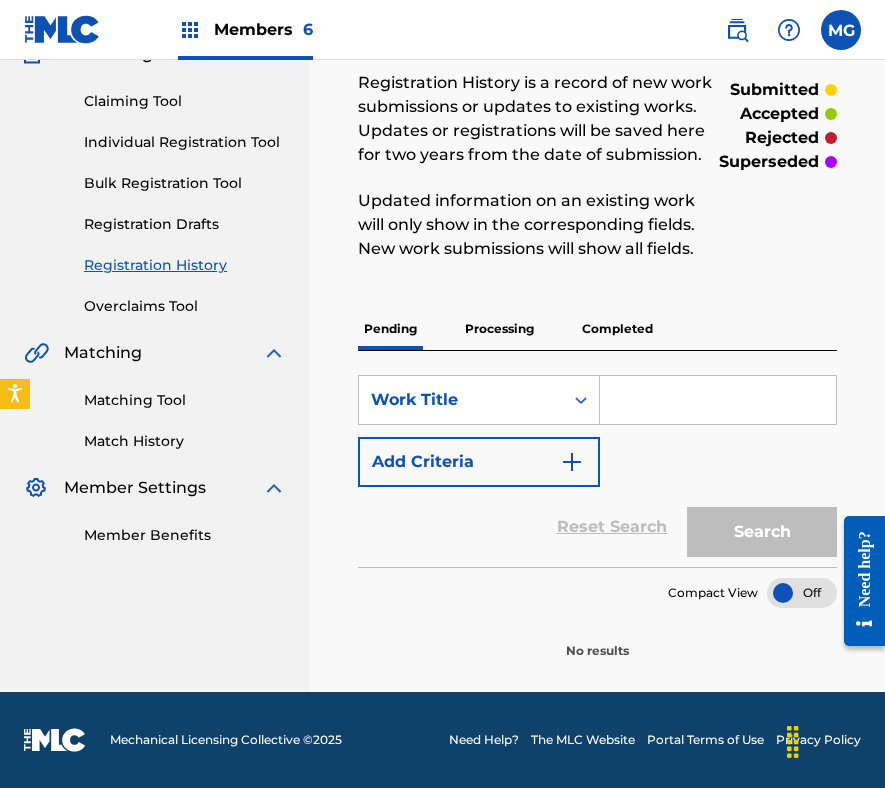 click on "Updated information on an existing work will only show in the corresponding fields. New work submissions will show all fields." at bounding box center (541, 225) 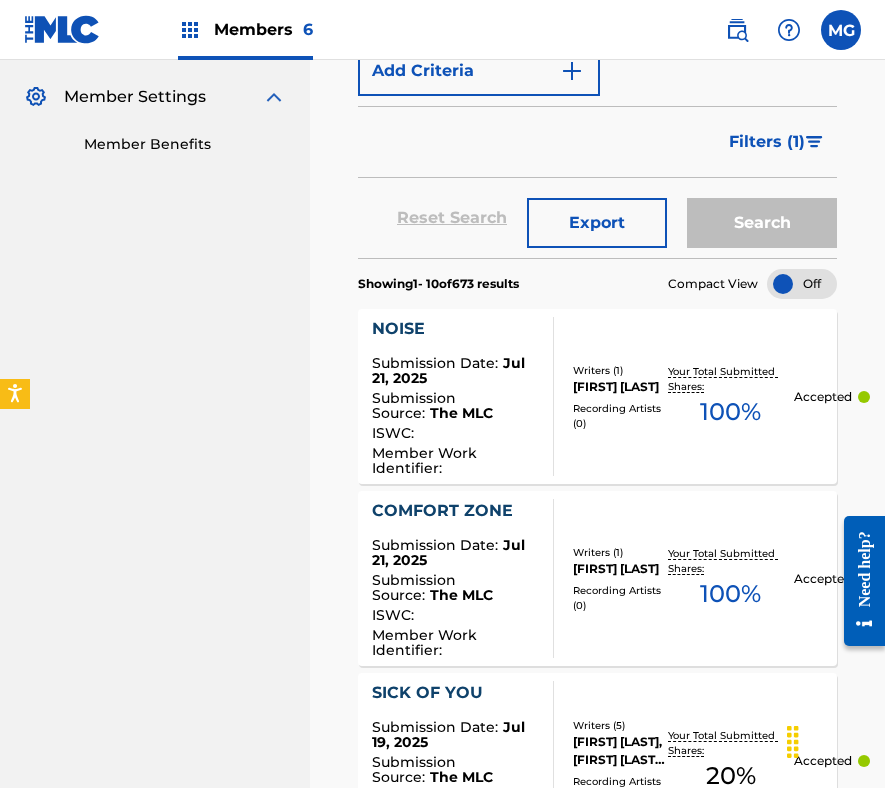 scroll, scrollTop: 589, scrollLeft: 0, axis: vertical 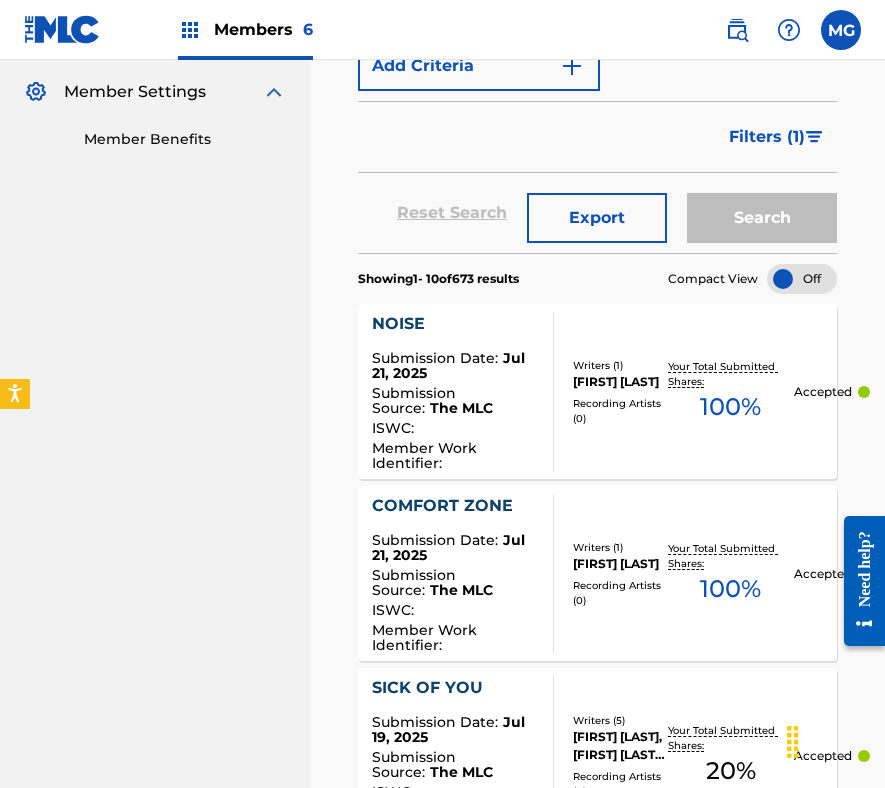 click on "Filters ( 1 )" at bounding box center [767, 137] 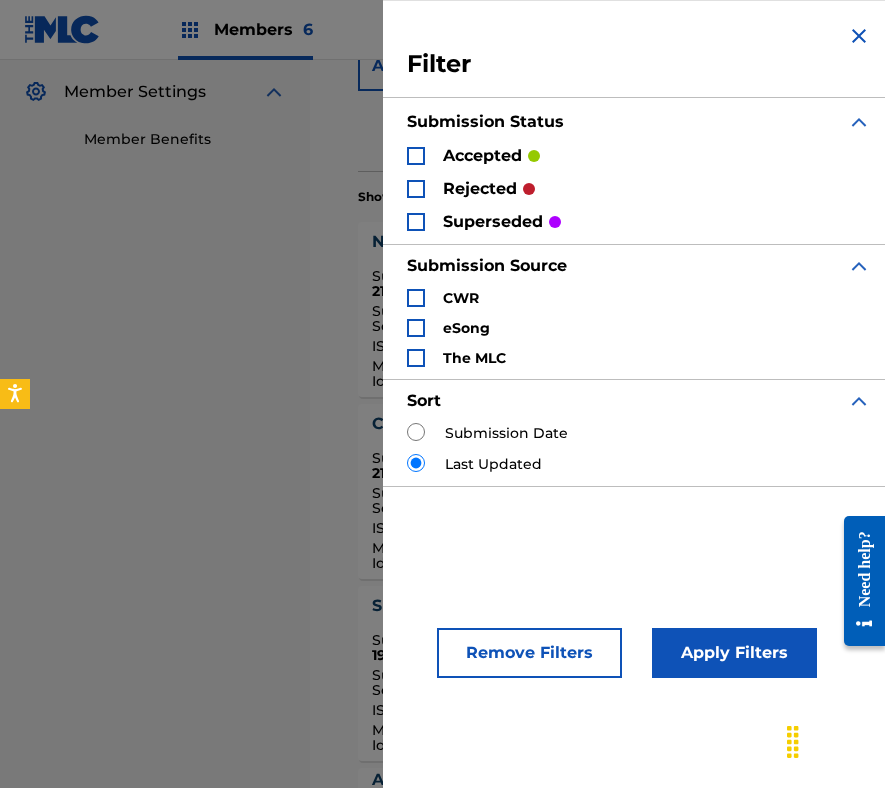 click on "rejected" at bounding box center [480, 189] 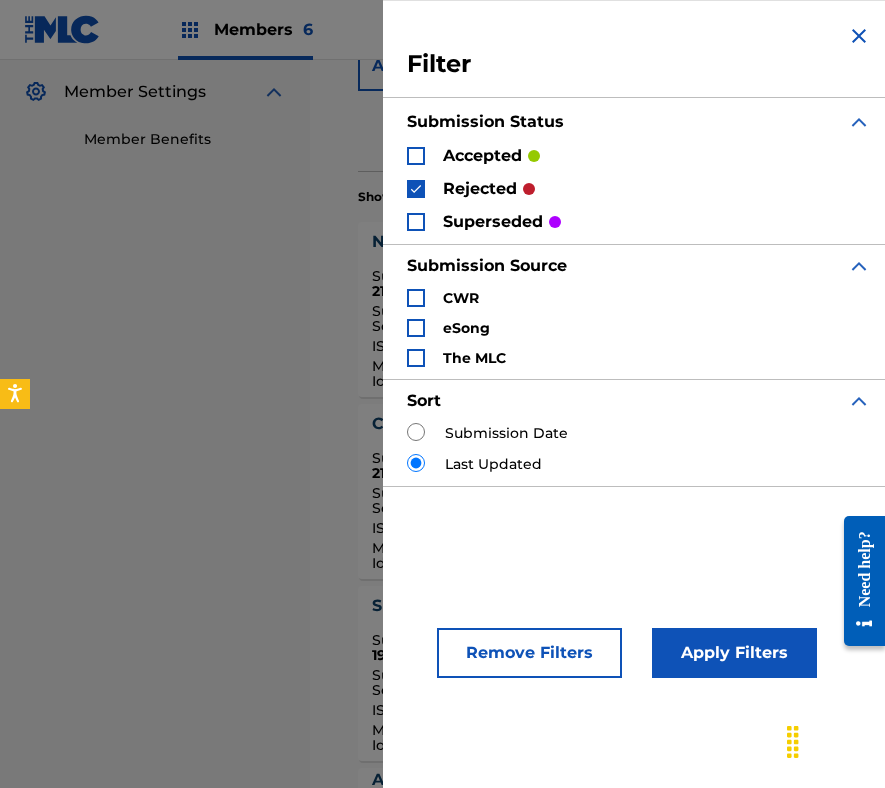 click on "Apply Filters" at bounding box center (734, 653) 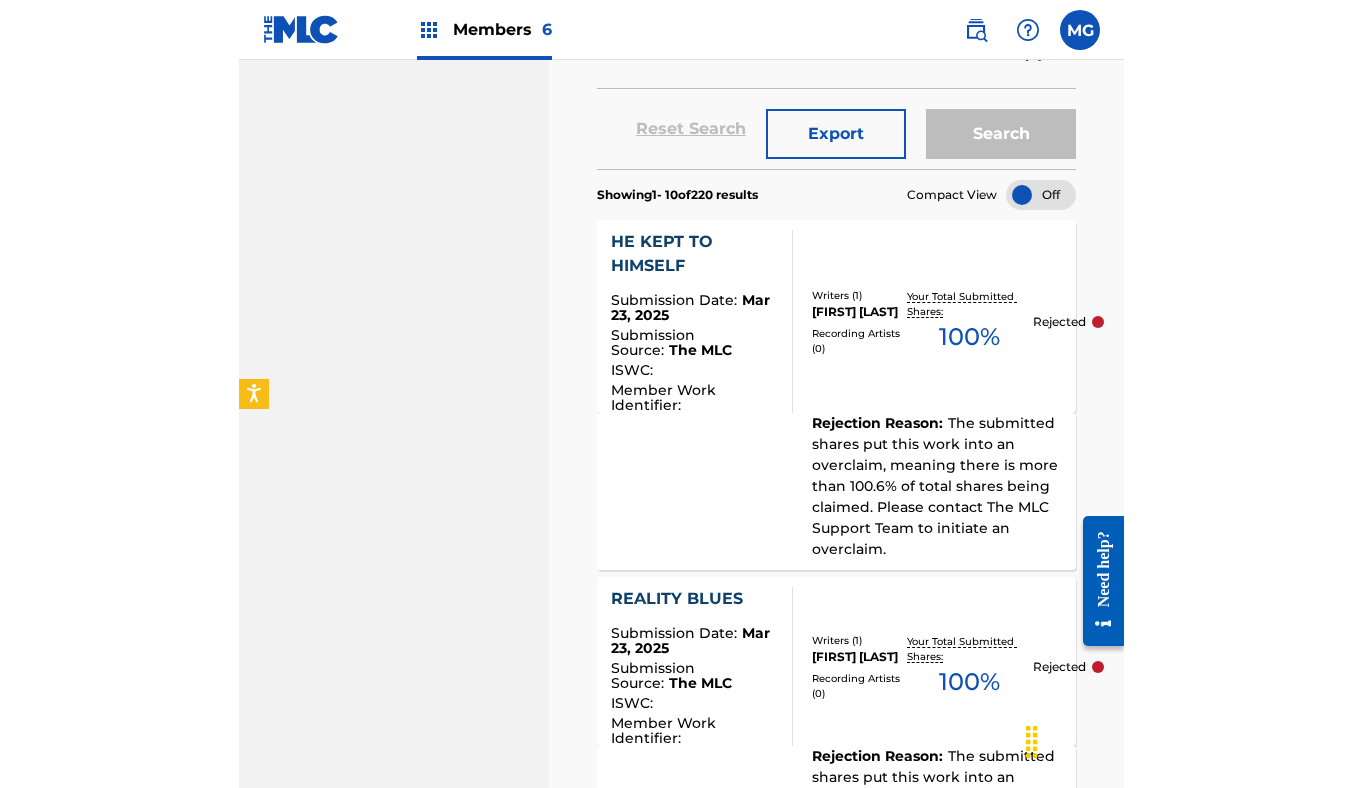 scroll, scrollTop: 675, scrollLeft: 0, axis: vertical 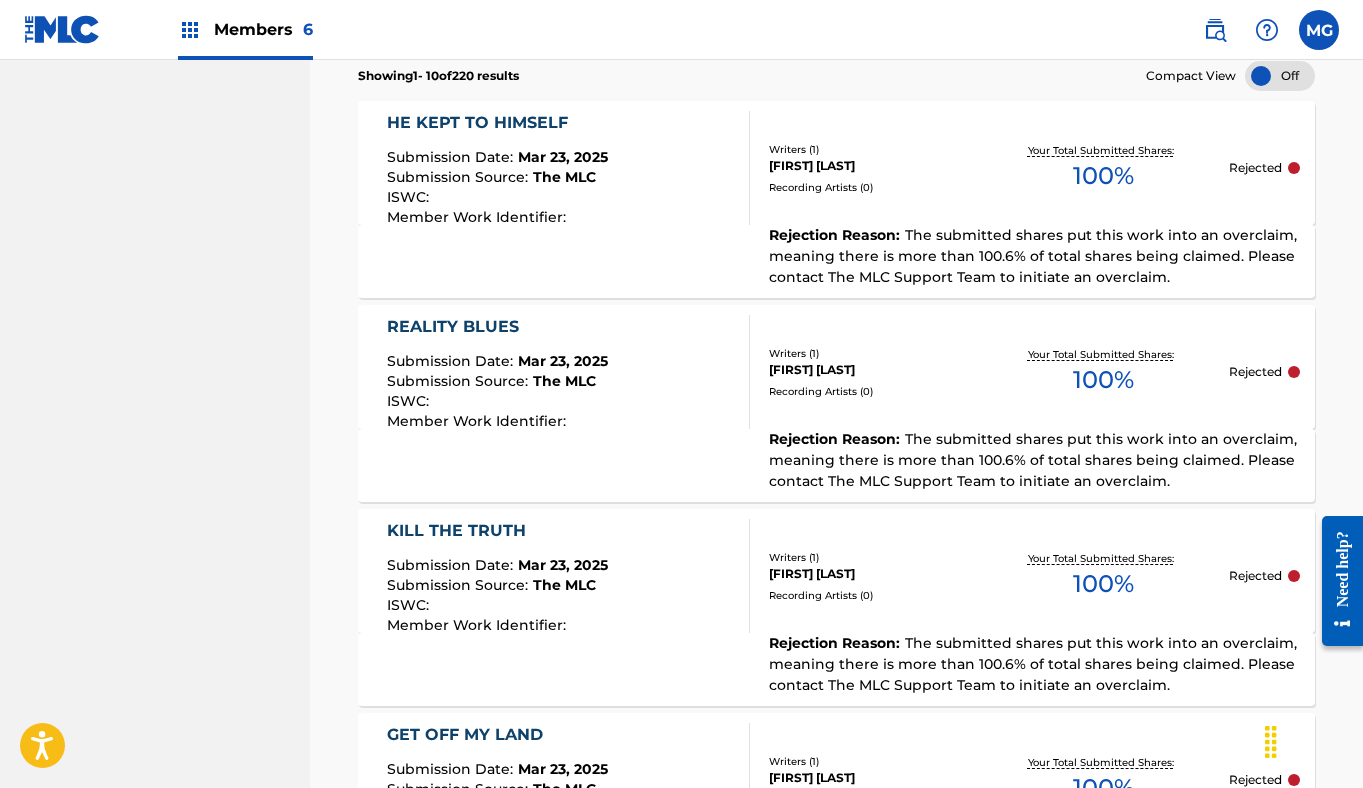 click on "The submitted shares put this work into an overclaim, meaning there is more than 100.6% of total shares being claimed. Please contact The MLC Support Team to initiate an overclaim." at bounding box center (1033, 256) 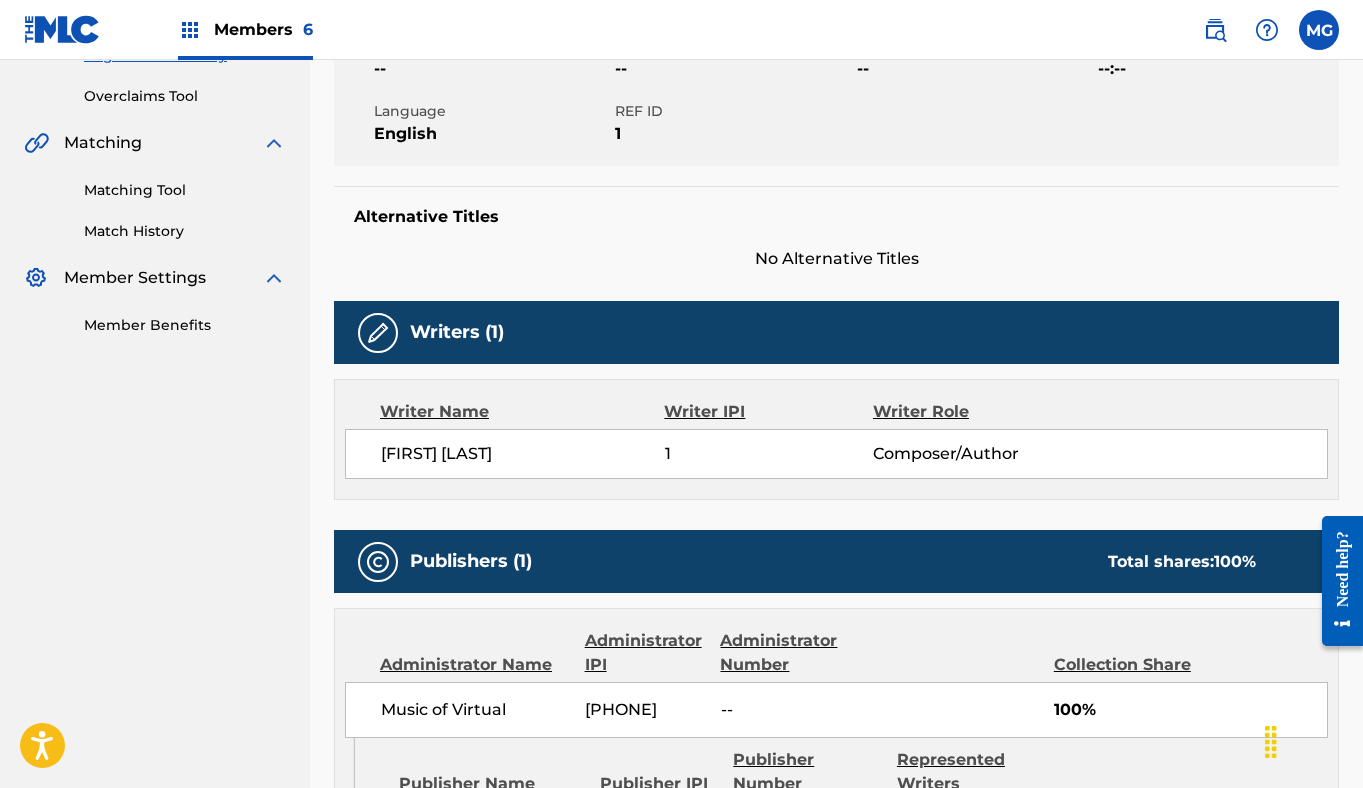 scroll, scrollTop: 0, scrollLeft: 0, axis: both 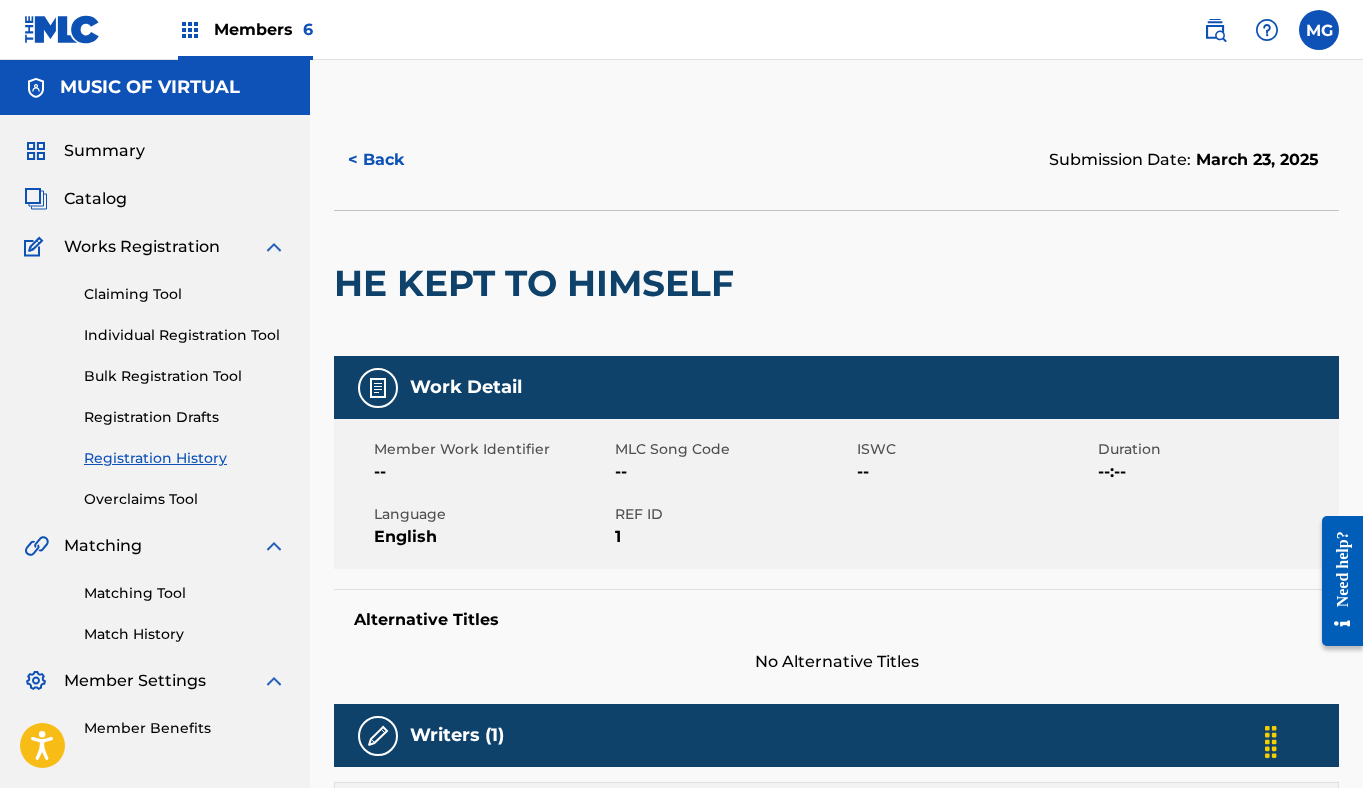 click on "< Back" at bounding box center [394, 160] 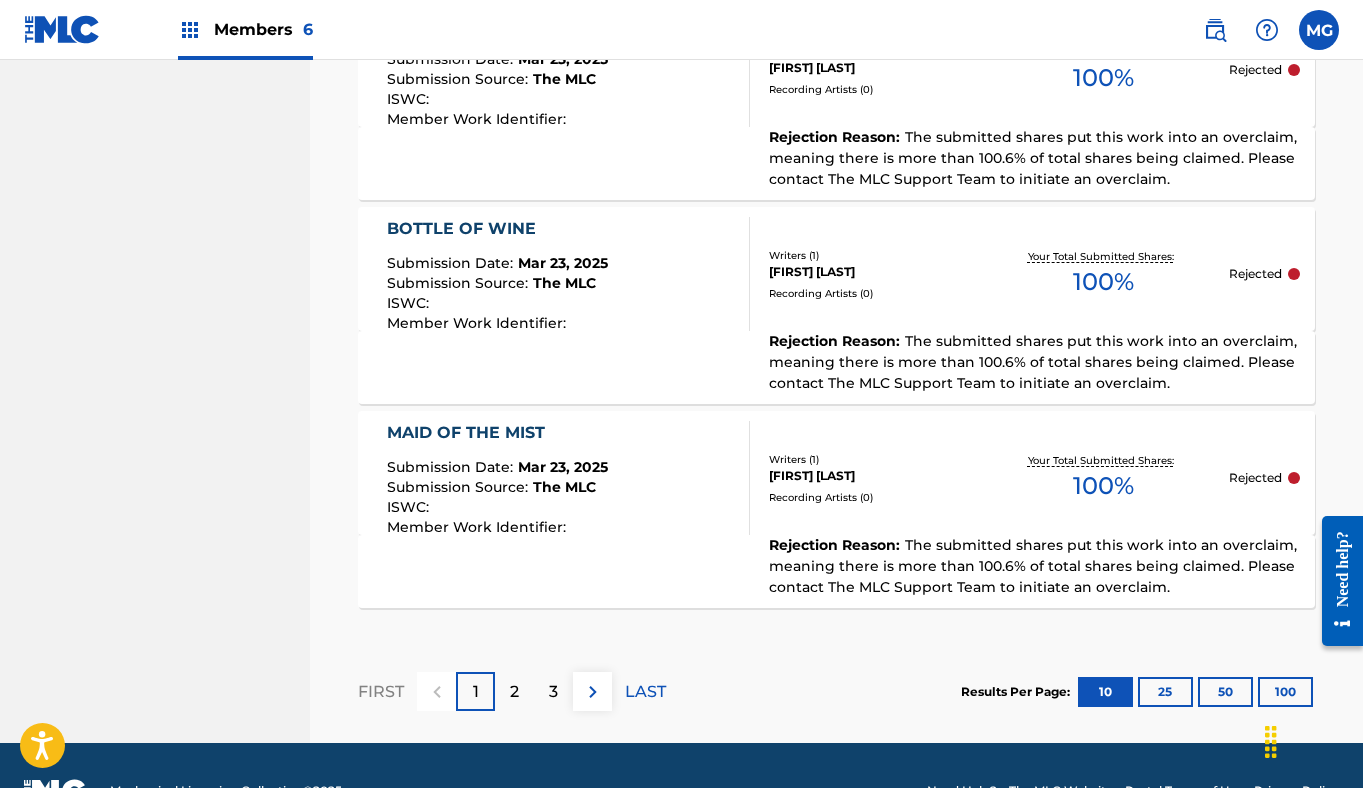 scroll, scrollTop: 2252, scrollLeft: 0, axis: vertical 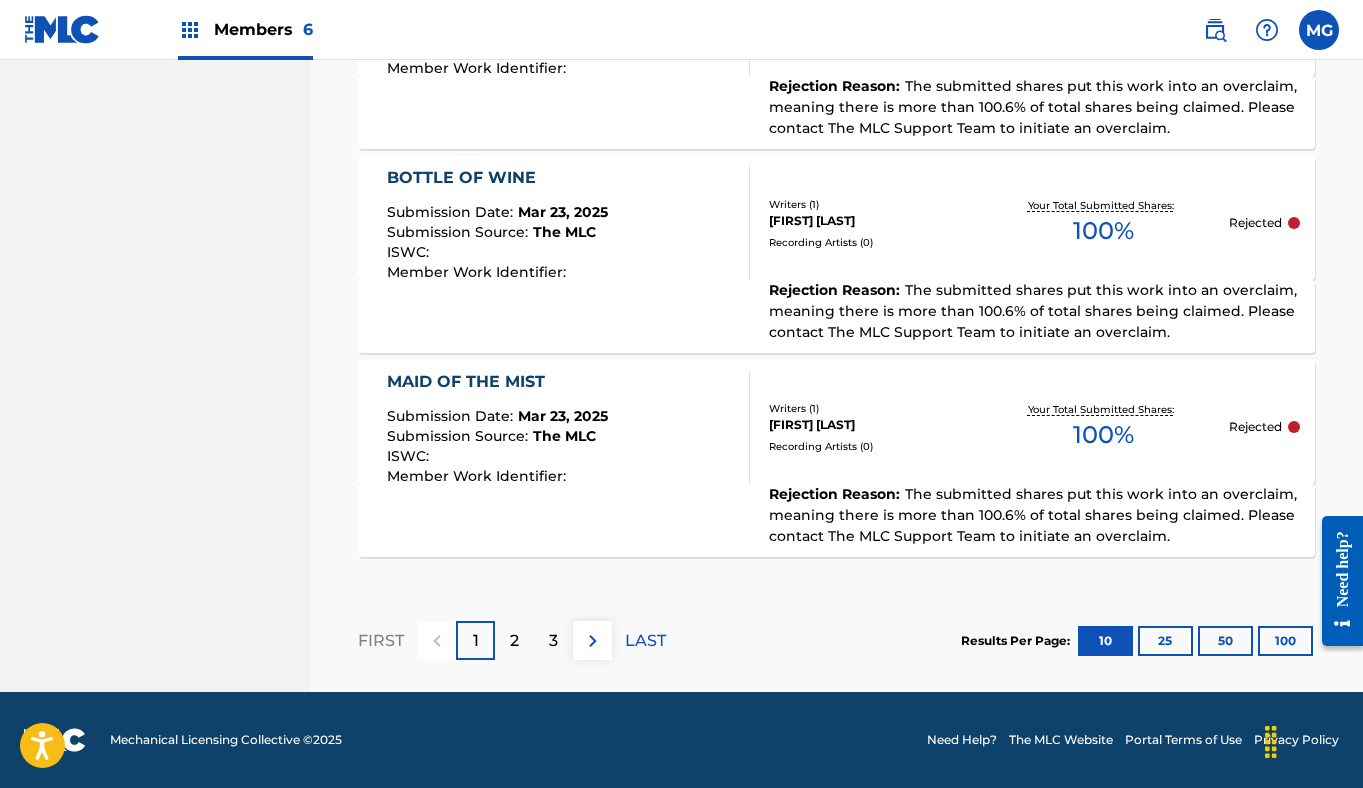 click on "50" at bounding box center [1225, 641] 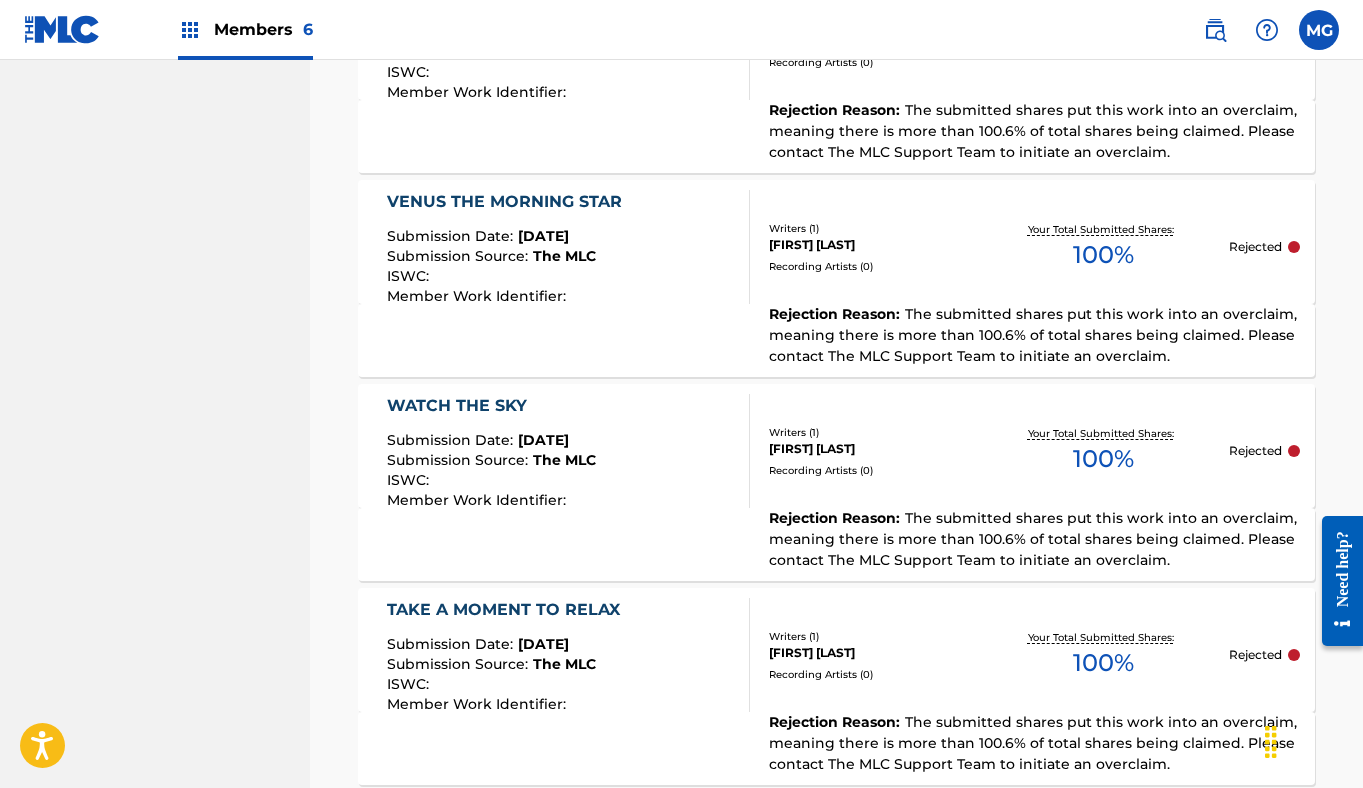 scroll, scrollTop: 10412, scrollLeft: 0, axis: vertical 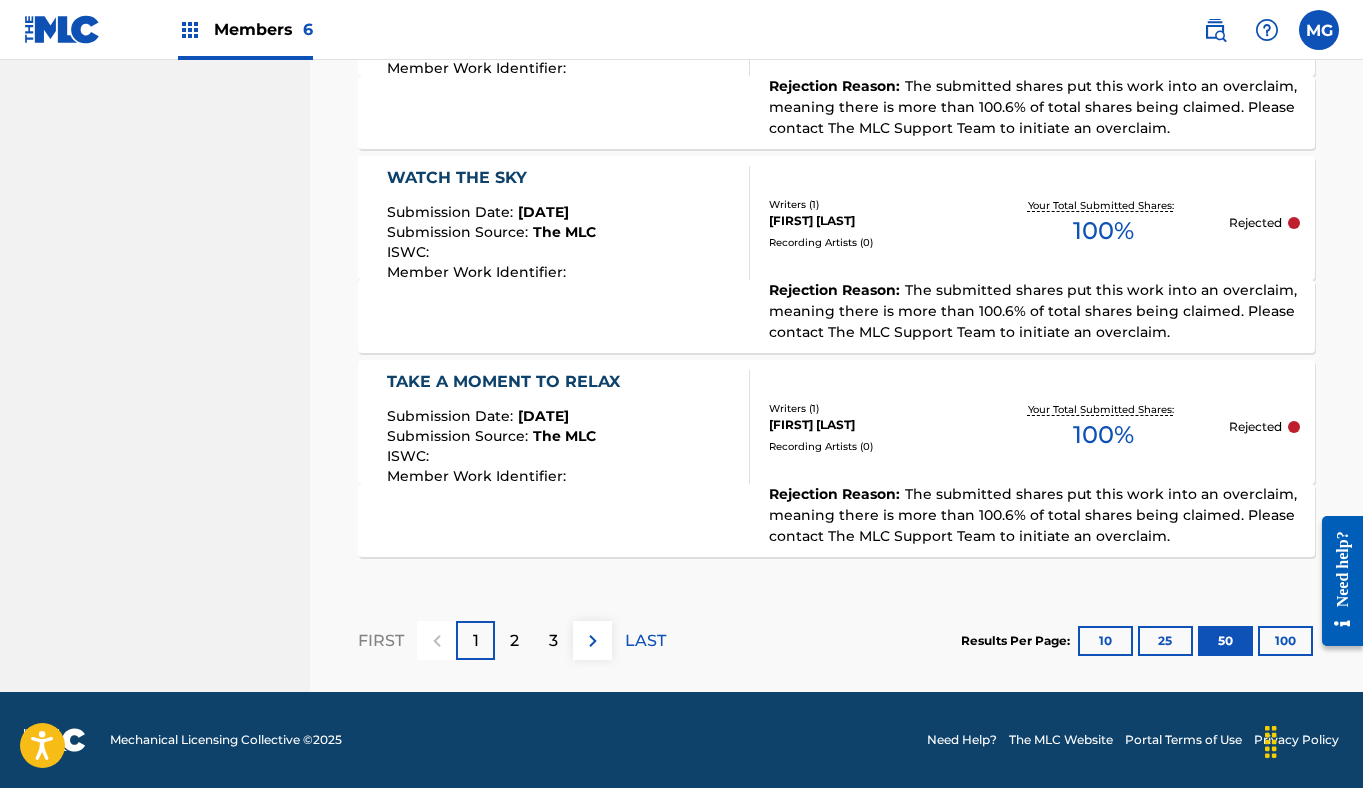 click on "100" at bounding box center [1285, 641] 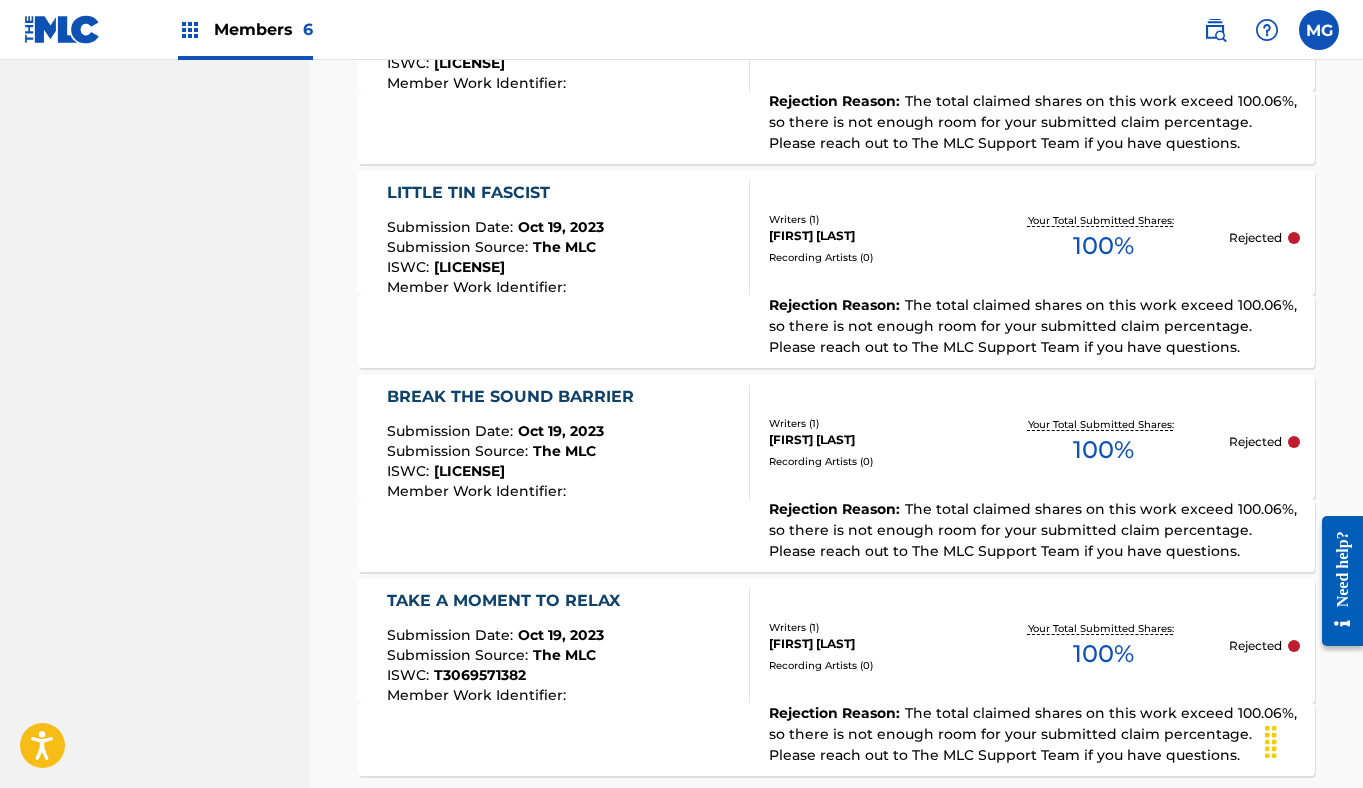 scroll, scrollTop: 20636, scrollLeft: 0, axis: vertical 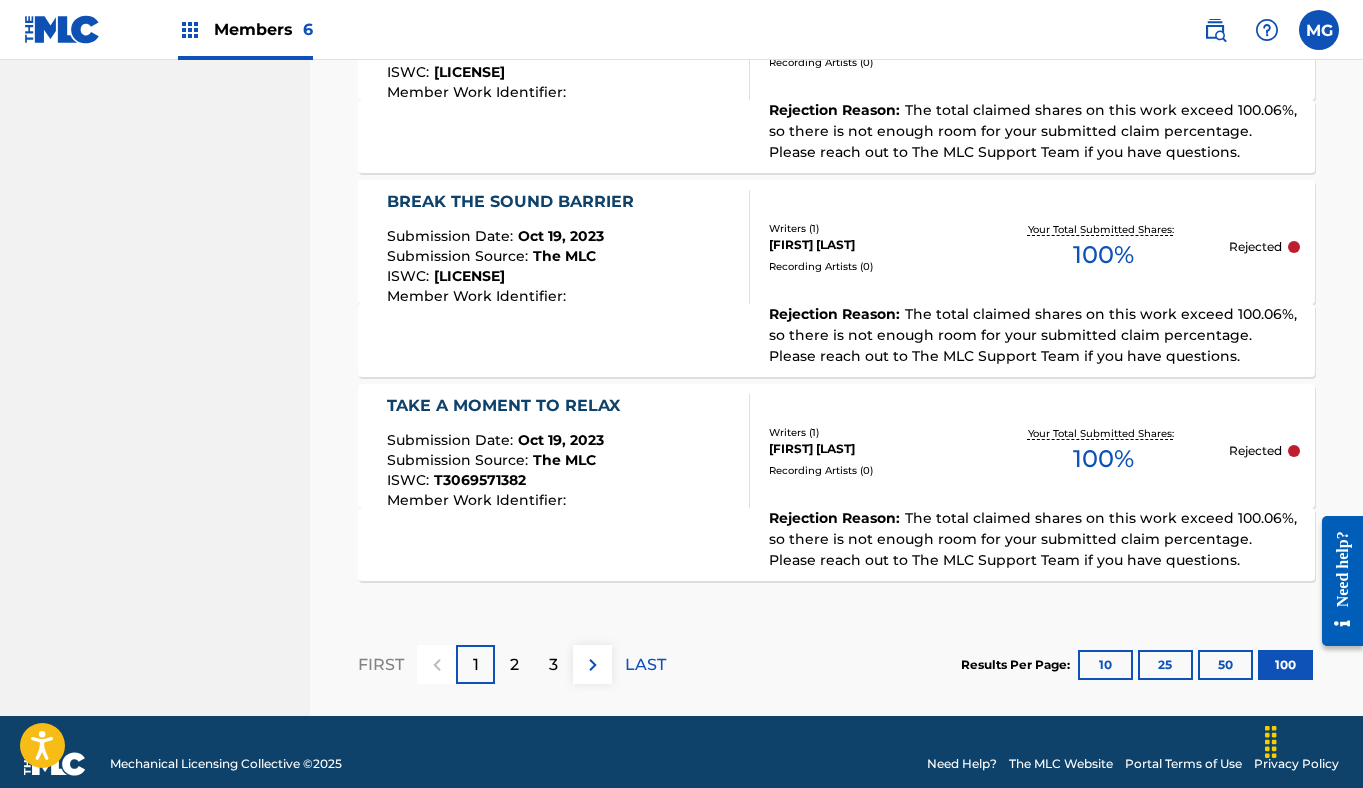 click on "2" at bounding box center [514, 664] 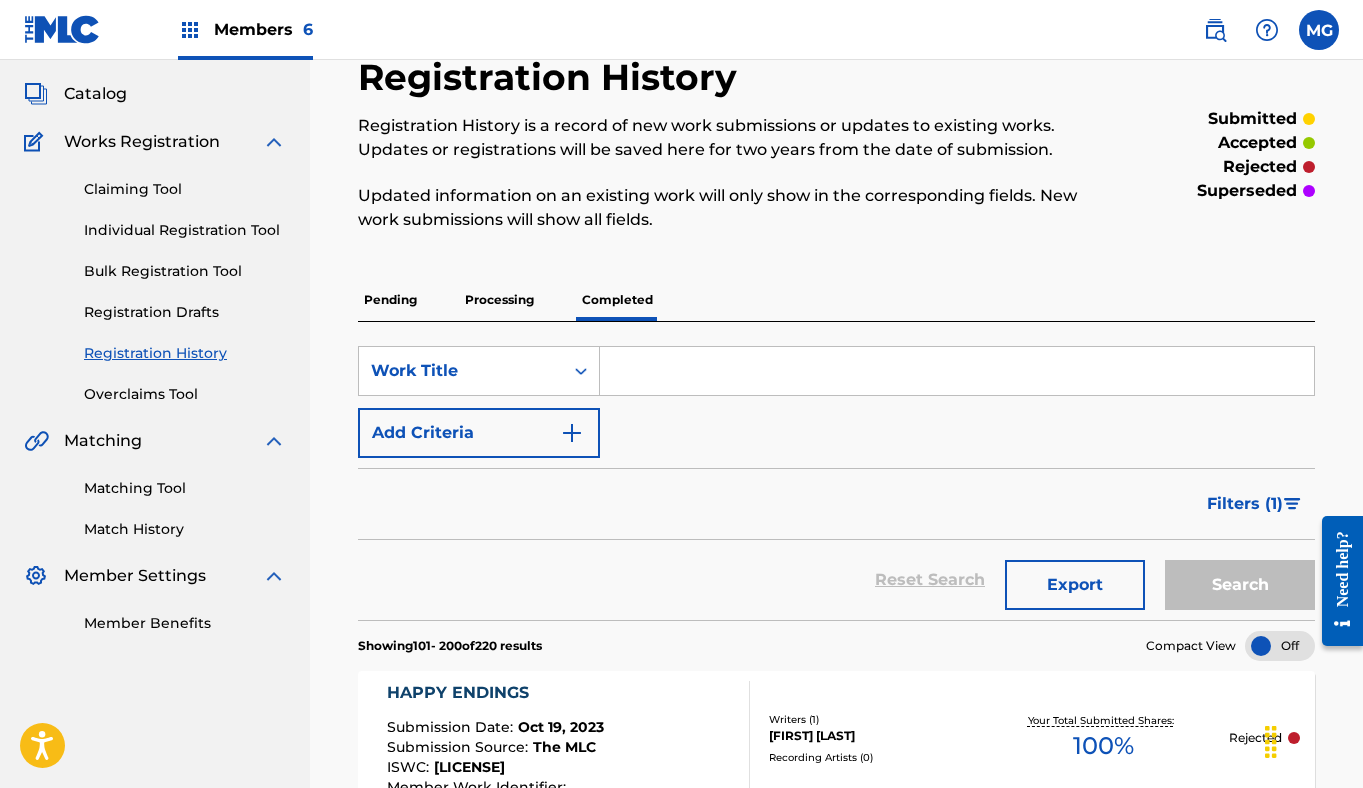 scroll, scrollTop: 222, scrollLeft: 0, axis: vertical 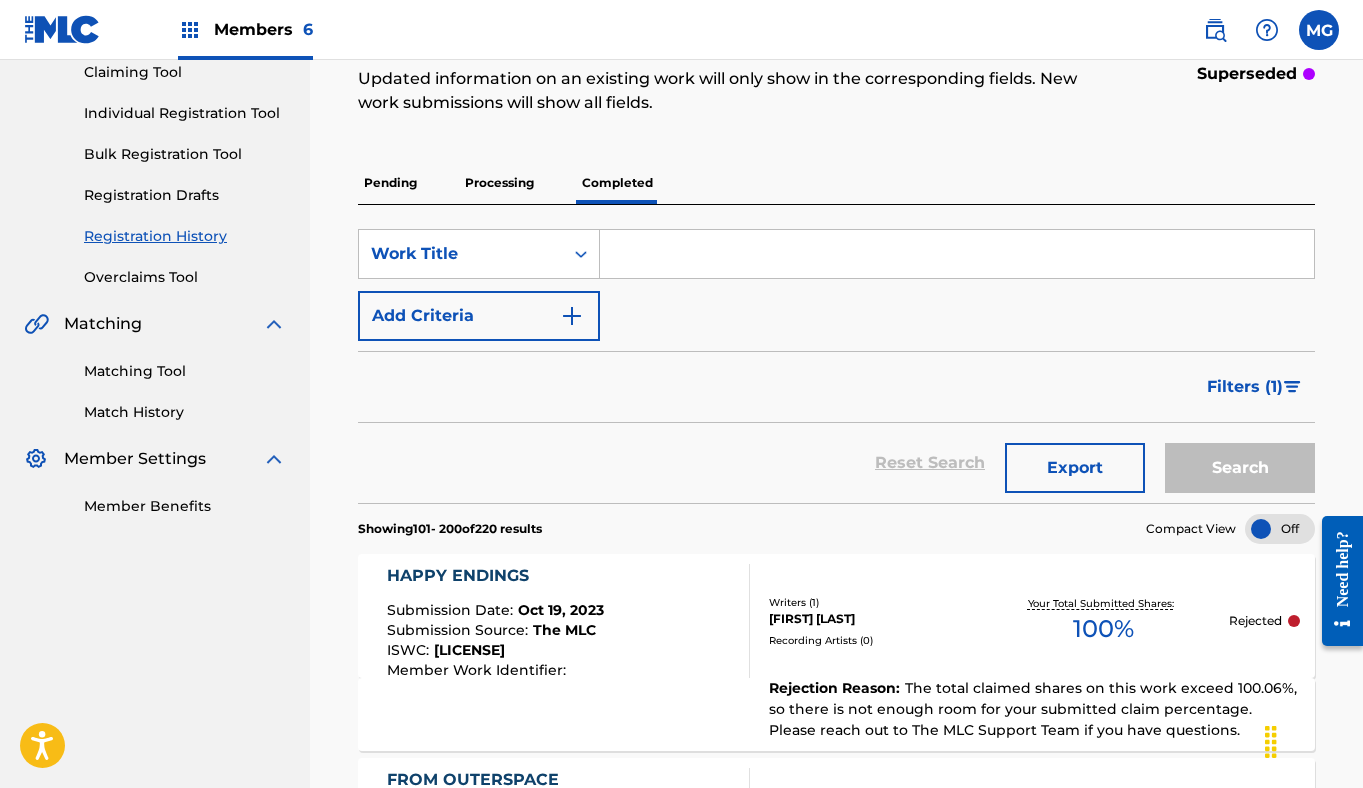 click on "Filters ( 1 )" at bounding box center [1245, 387] 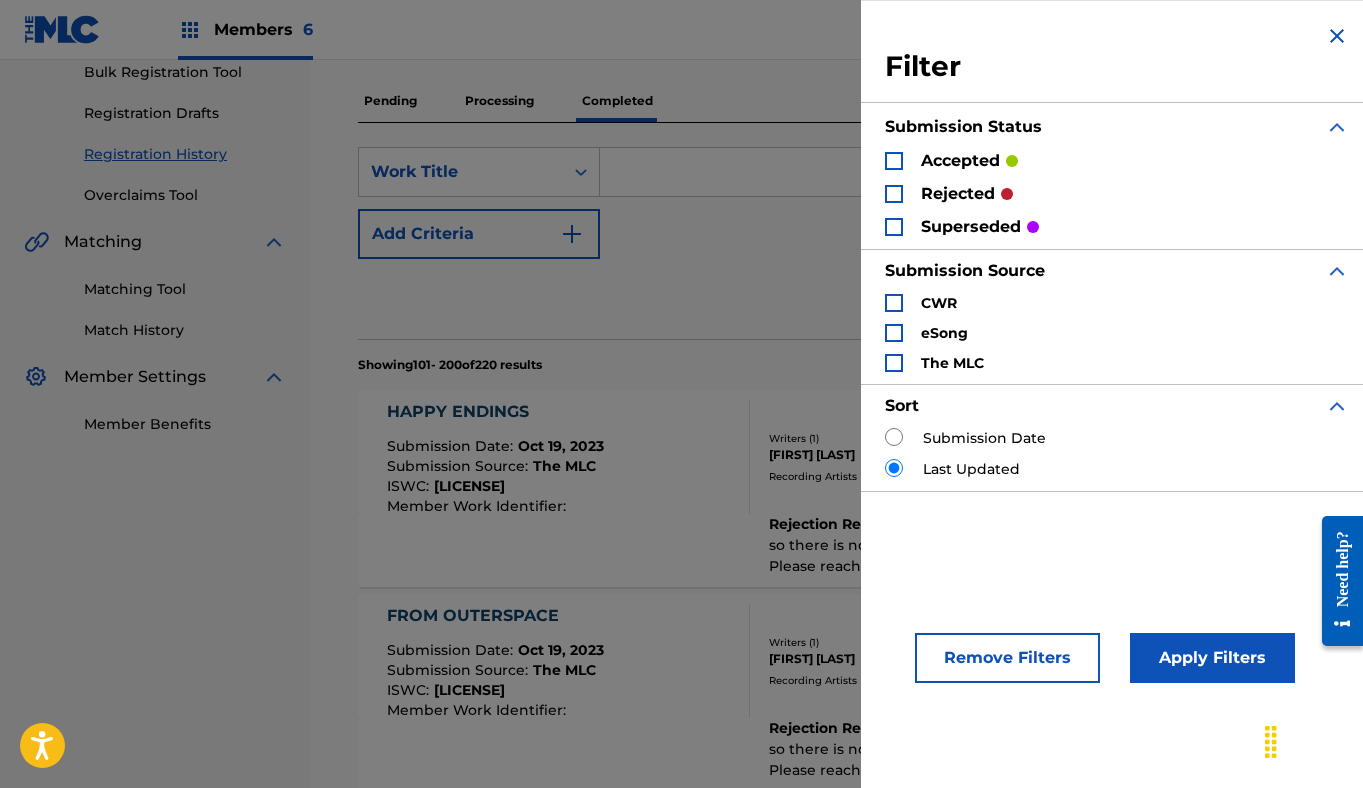 scroll, scrollTop: 306, scrollLeft: 0, axis: vertical 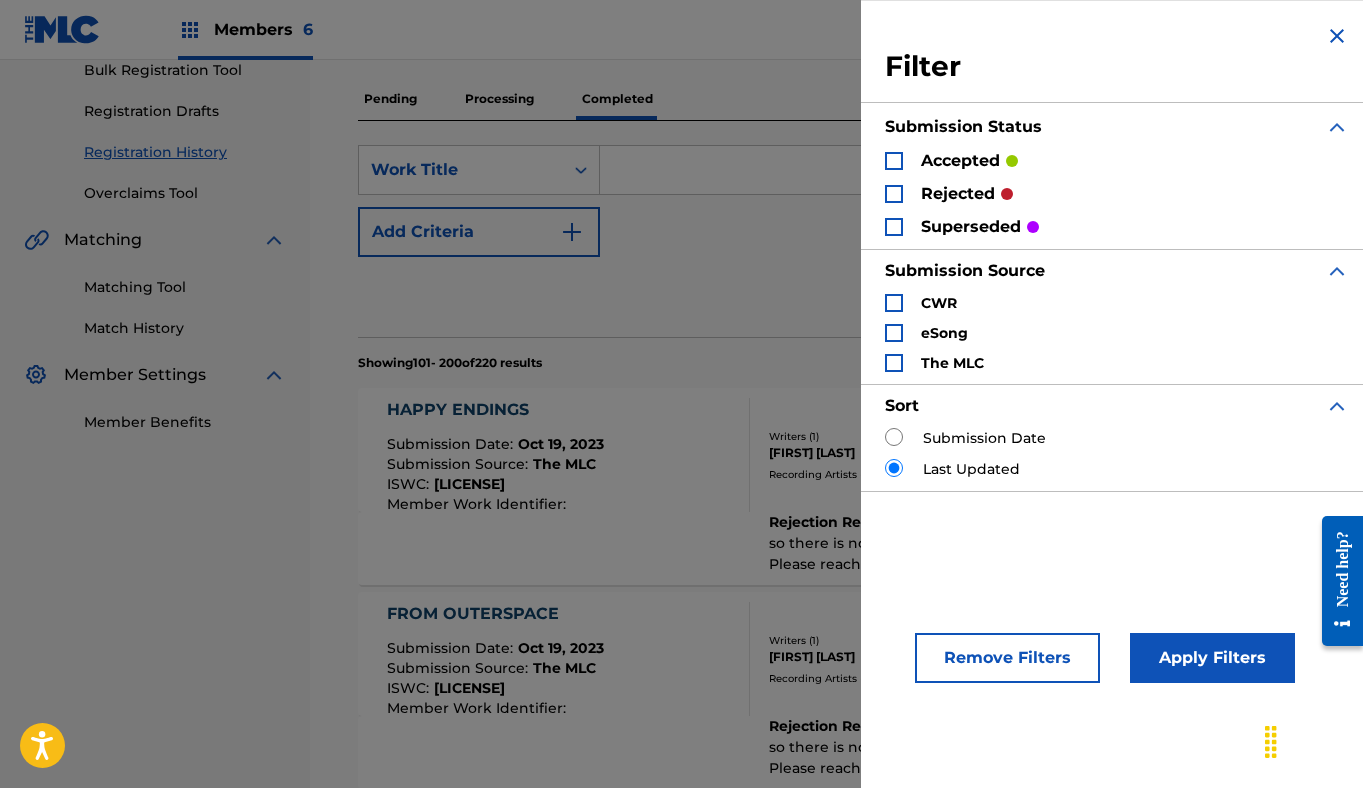 click at bounding box center (1337, 36) 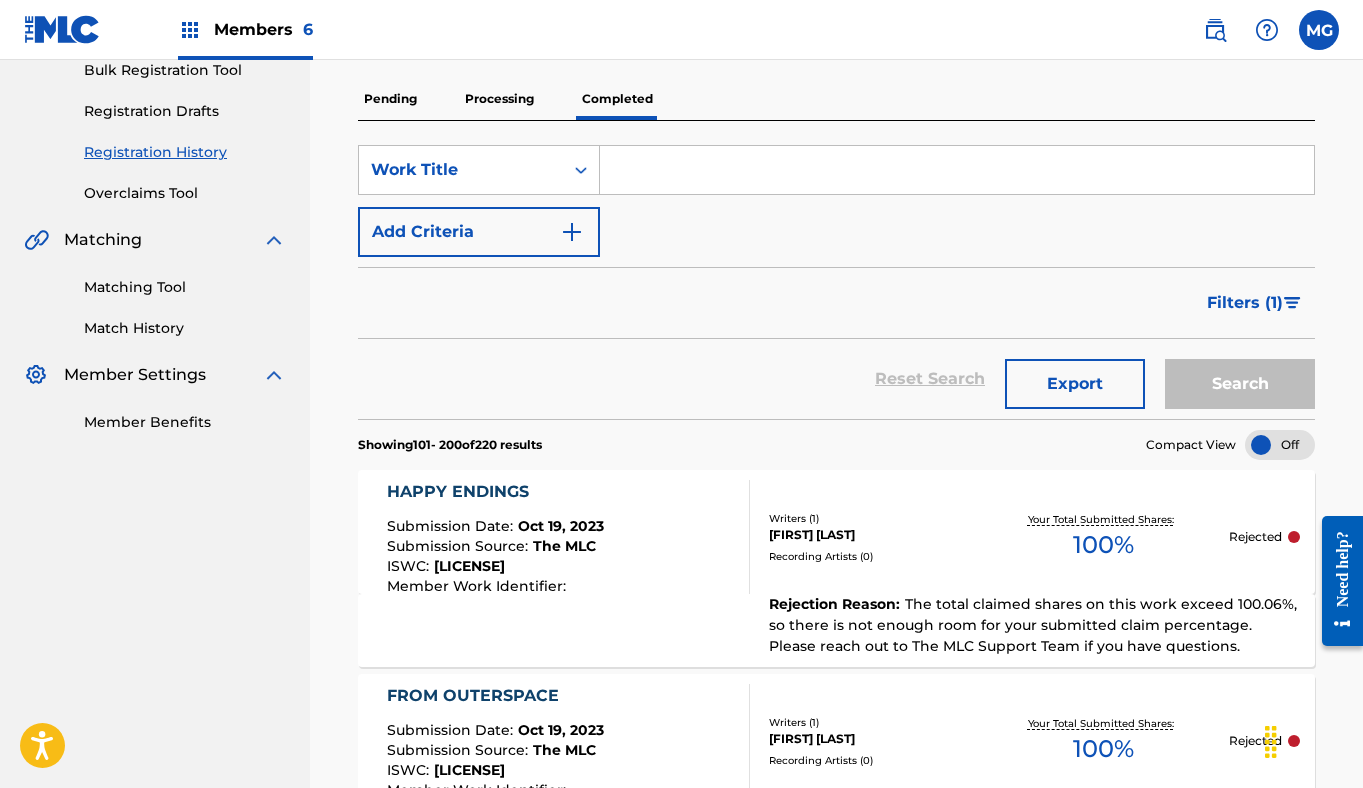 click at bounding box center [1267, 30] 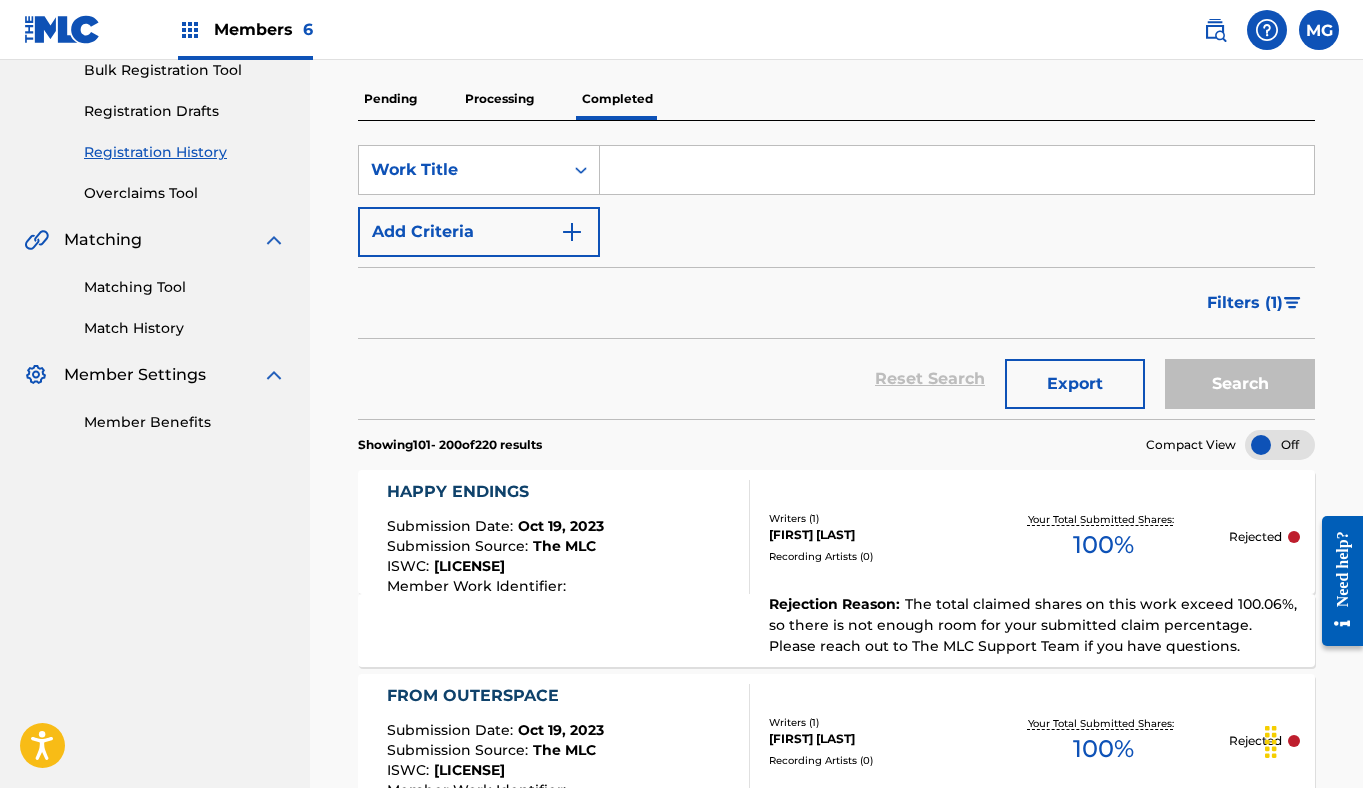 click at bounding box center [1267, 30] 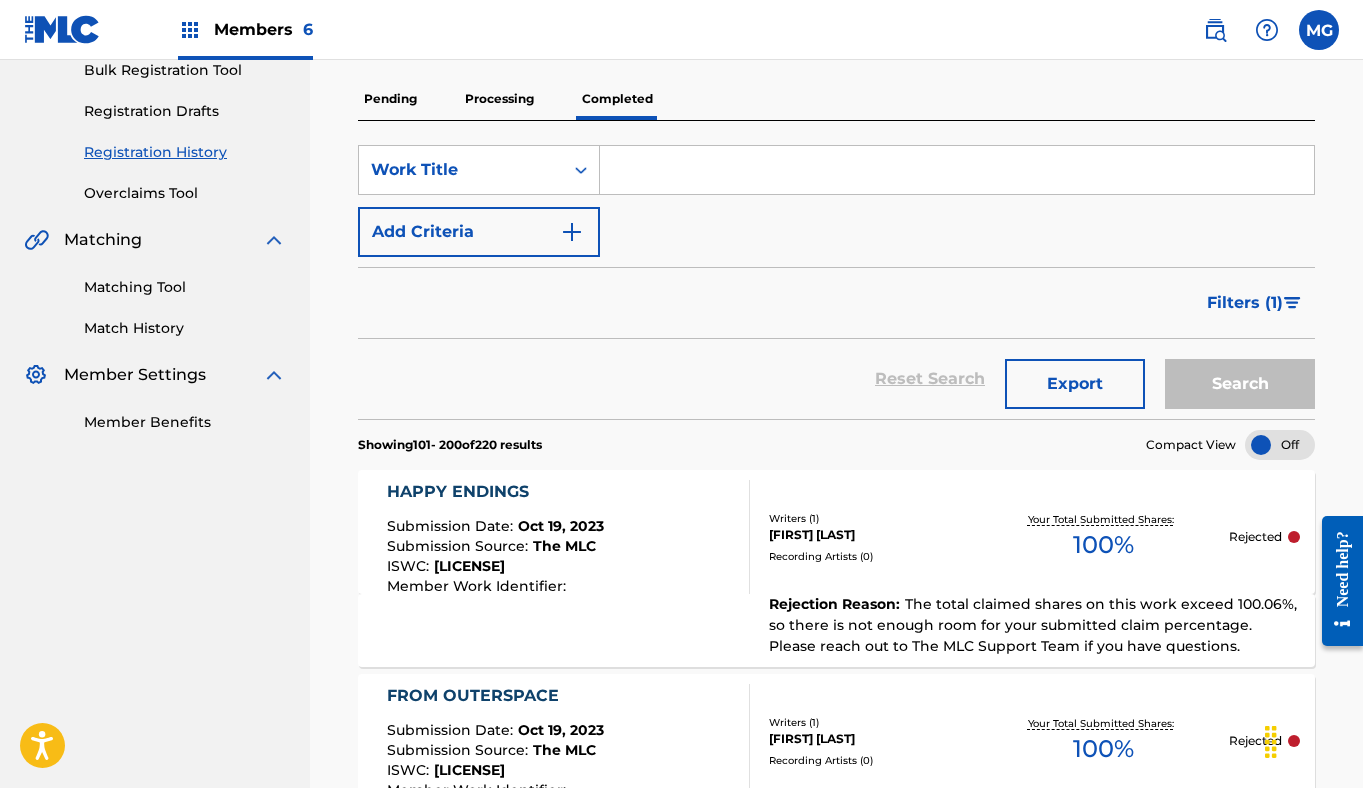 click at bounding box center (1267, 30) 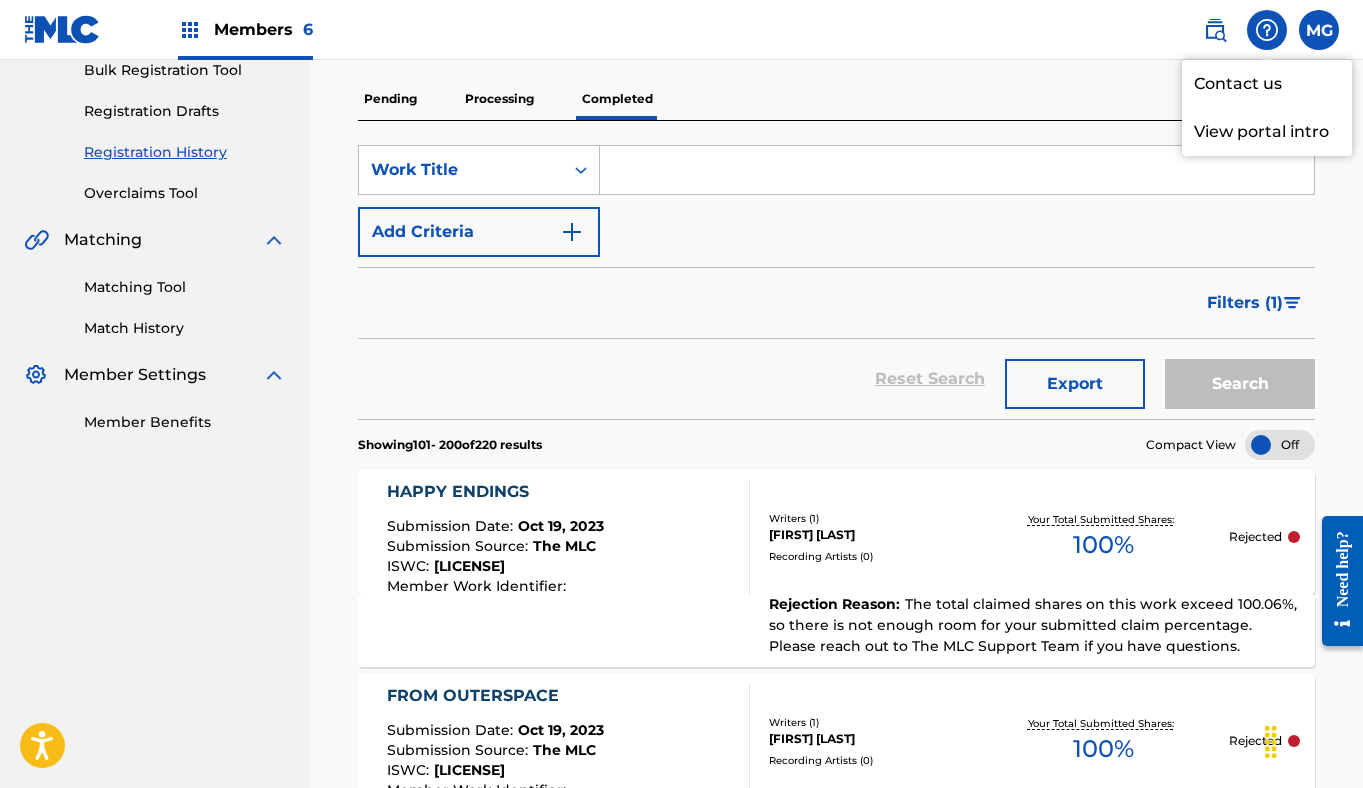 click on "Contact us" at bounding box center [1267, 84] 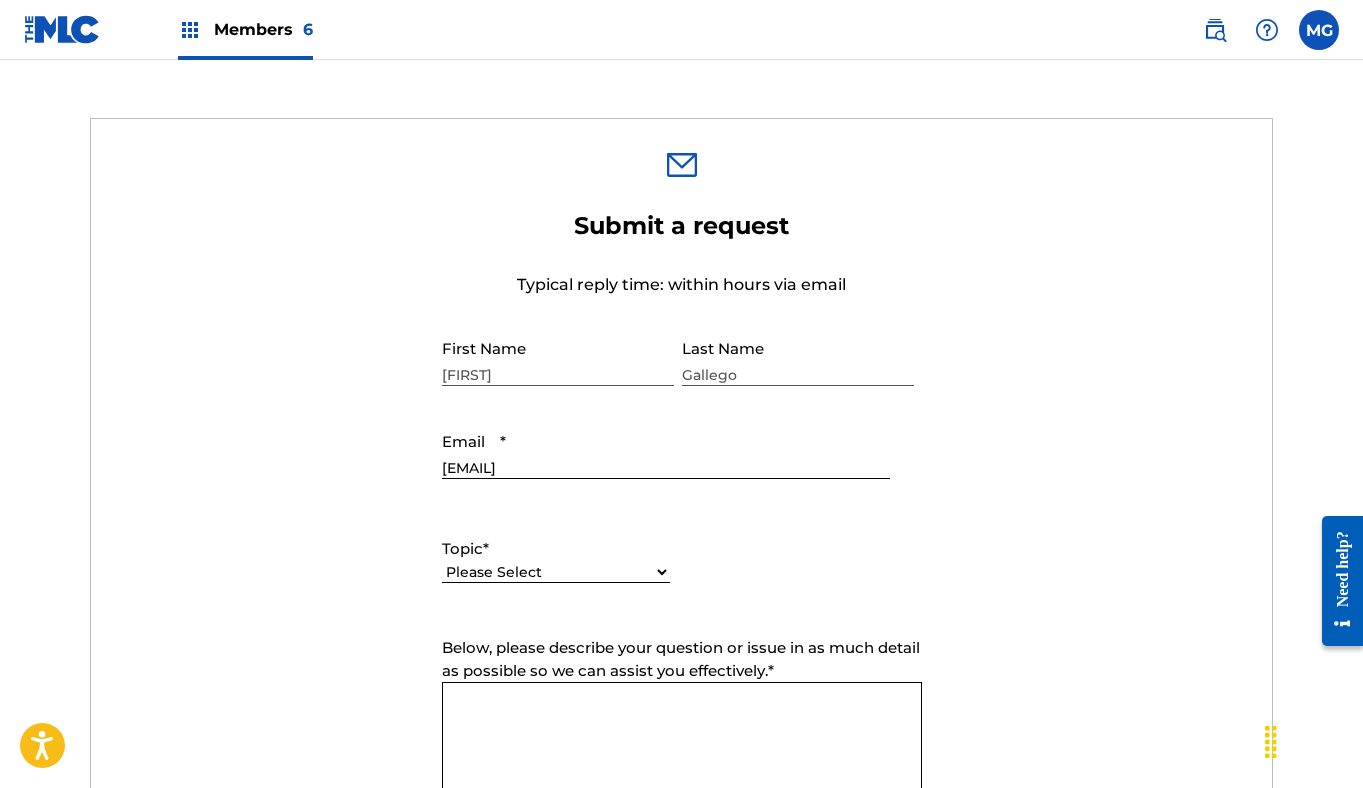 scroll, scrollTop: 670, scrollLeft: 0, axis: vertical 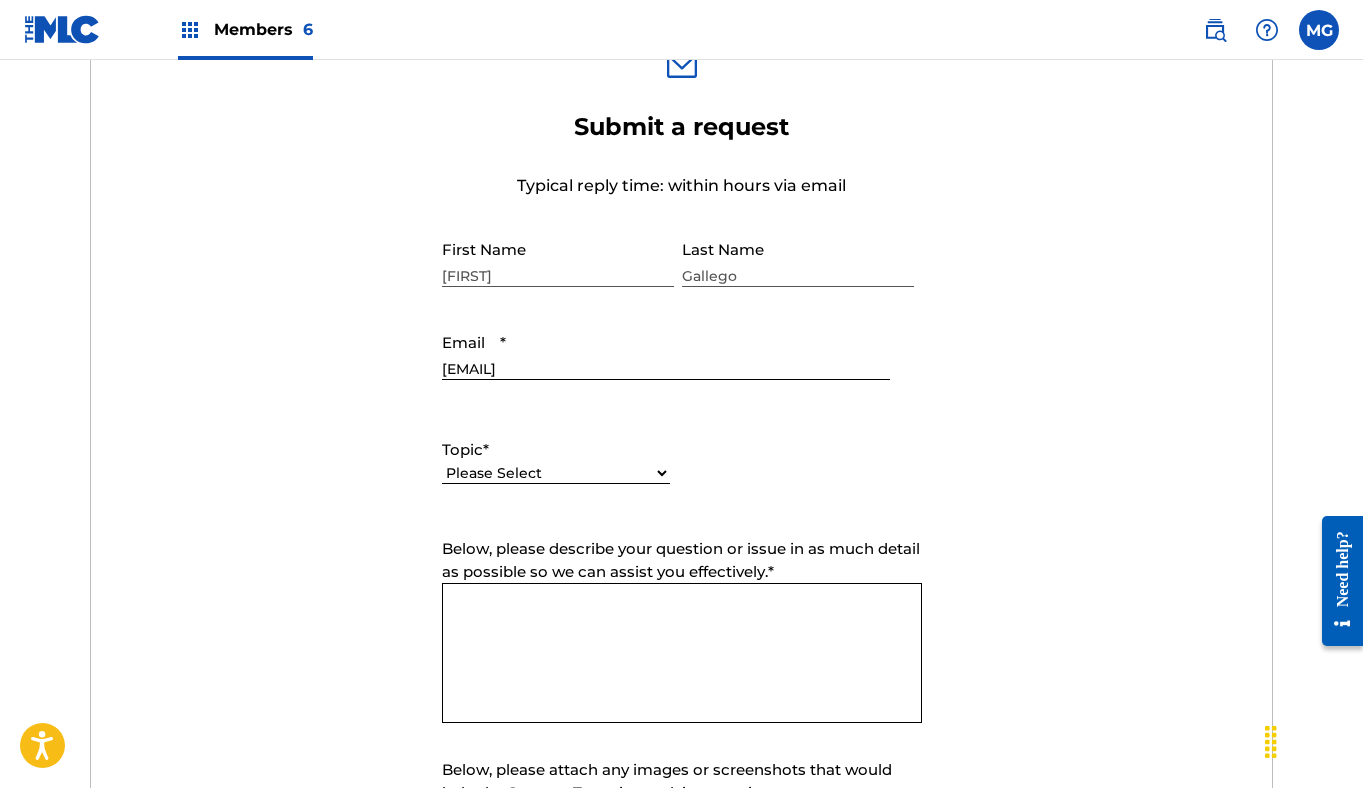 click on "Please Select I need help with my account I need help with managing my catalog I need help with the Public Search I need help with information about The MLC I need help with payment I need help with DQI" at bounding box center (556, 473) 